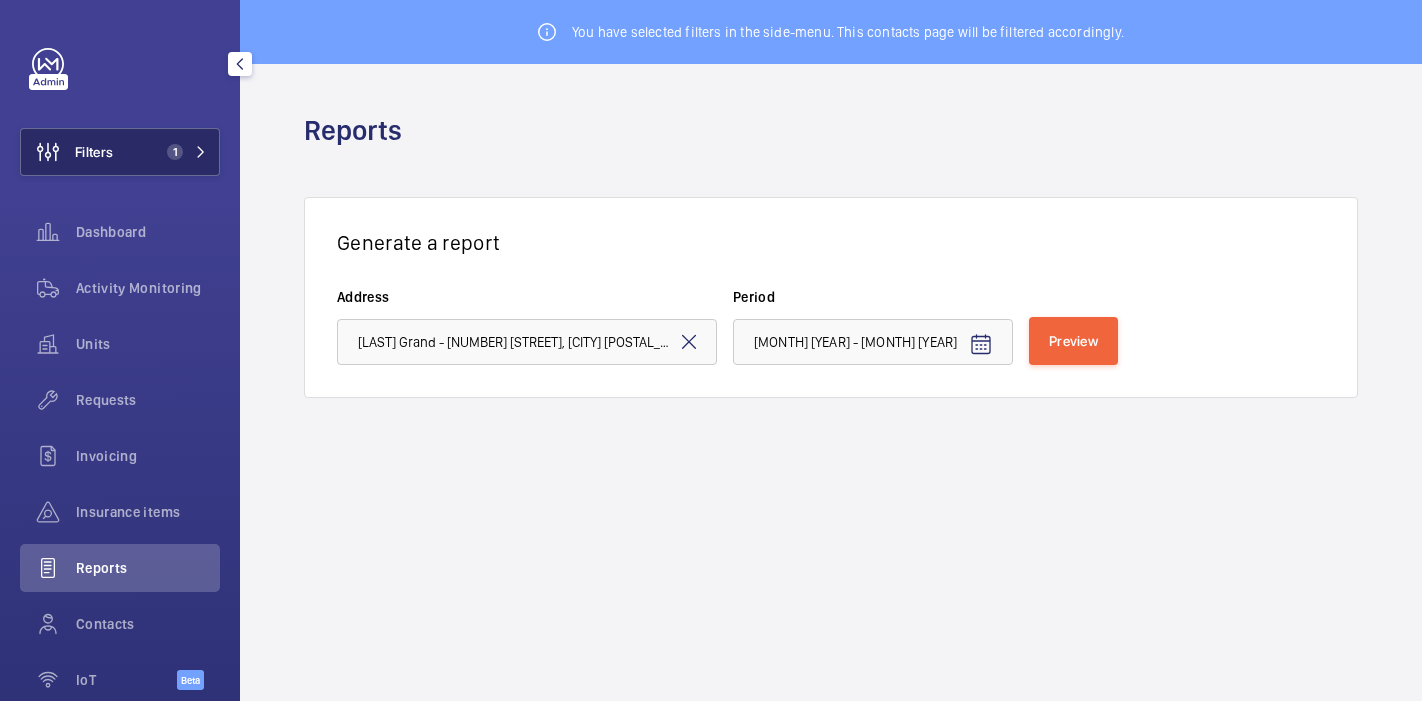 click on "Filters 1" 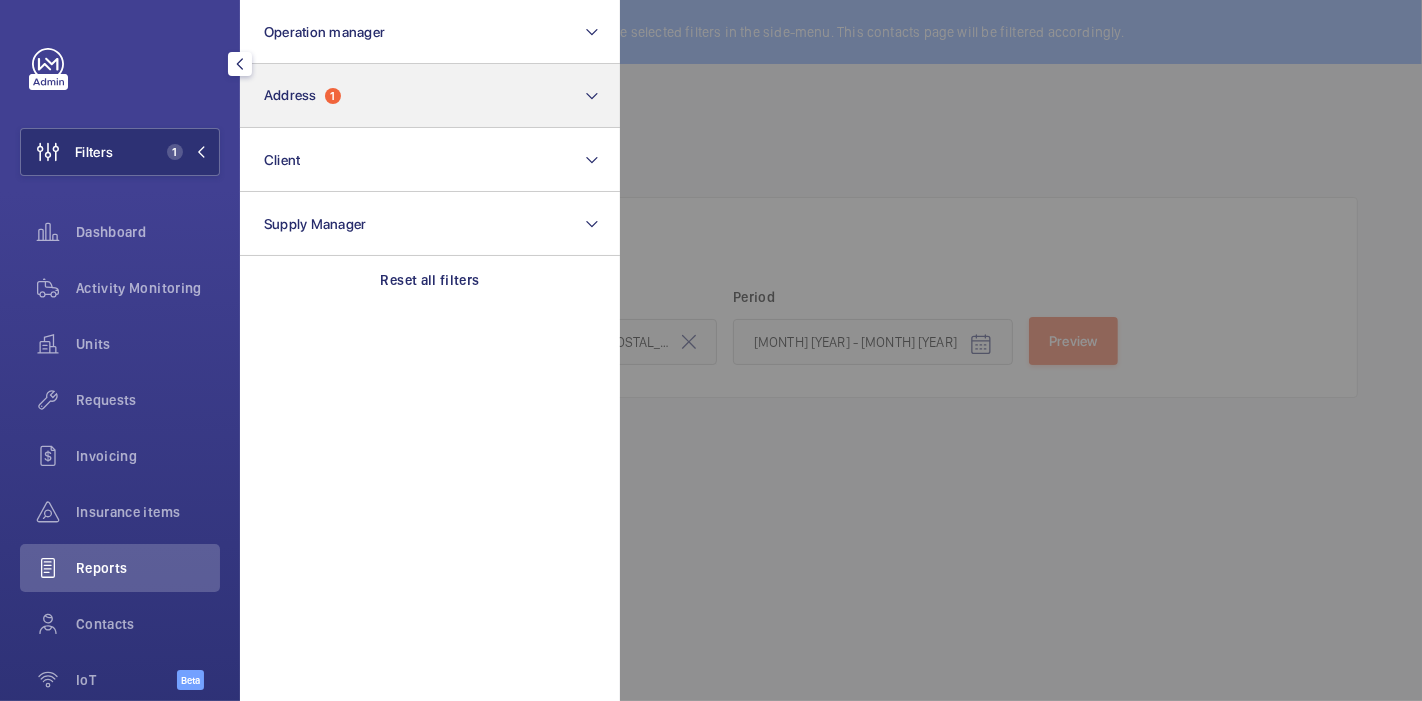 scroll, scrollTop: 98, scrollLeft: 0, axis: vertical 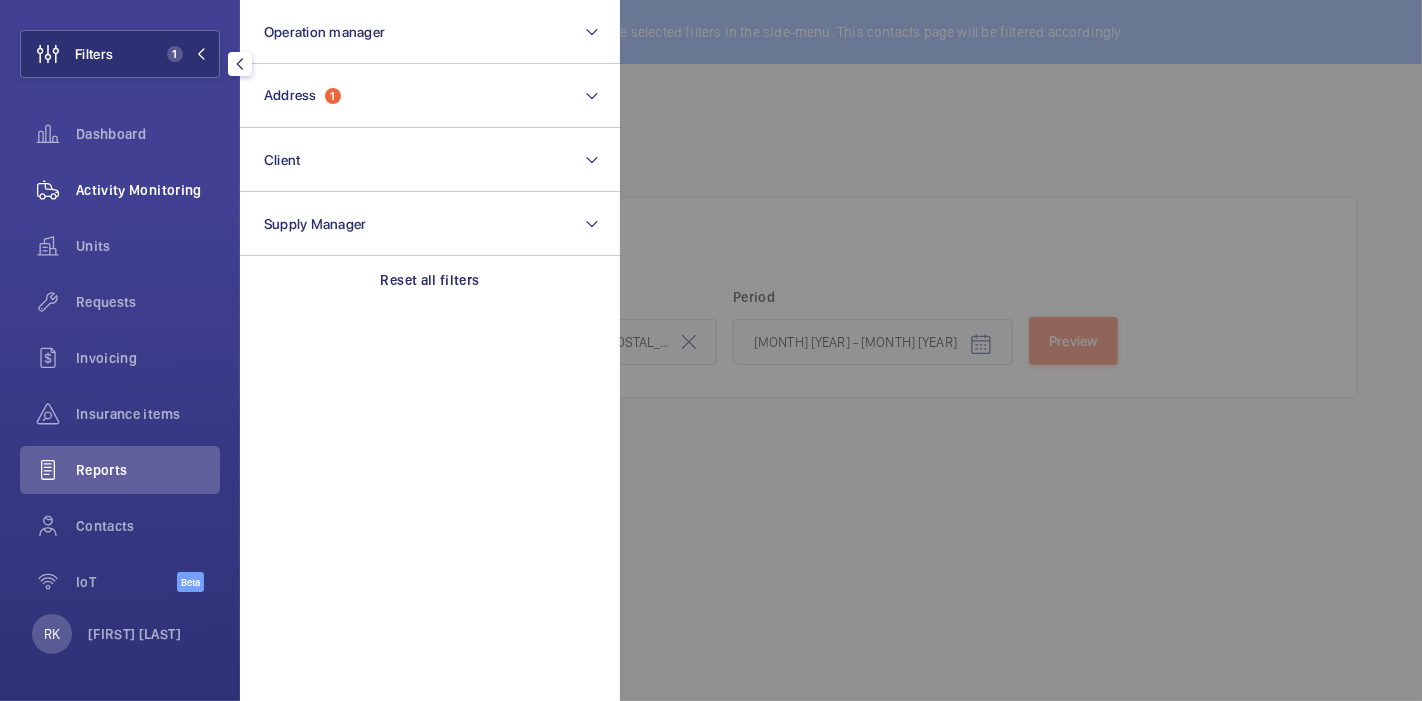 click on "Activity Monitoring" 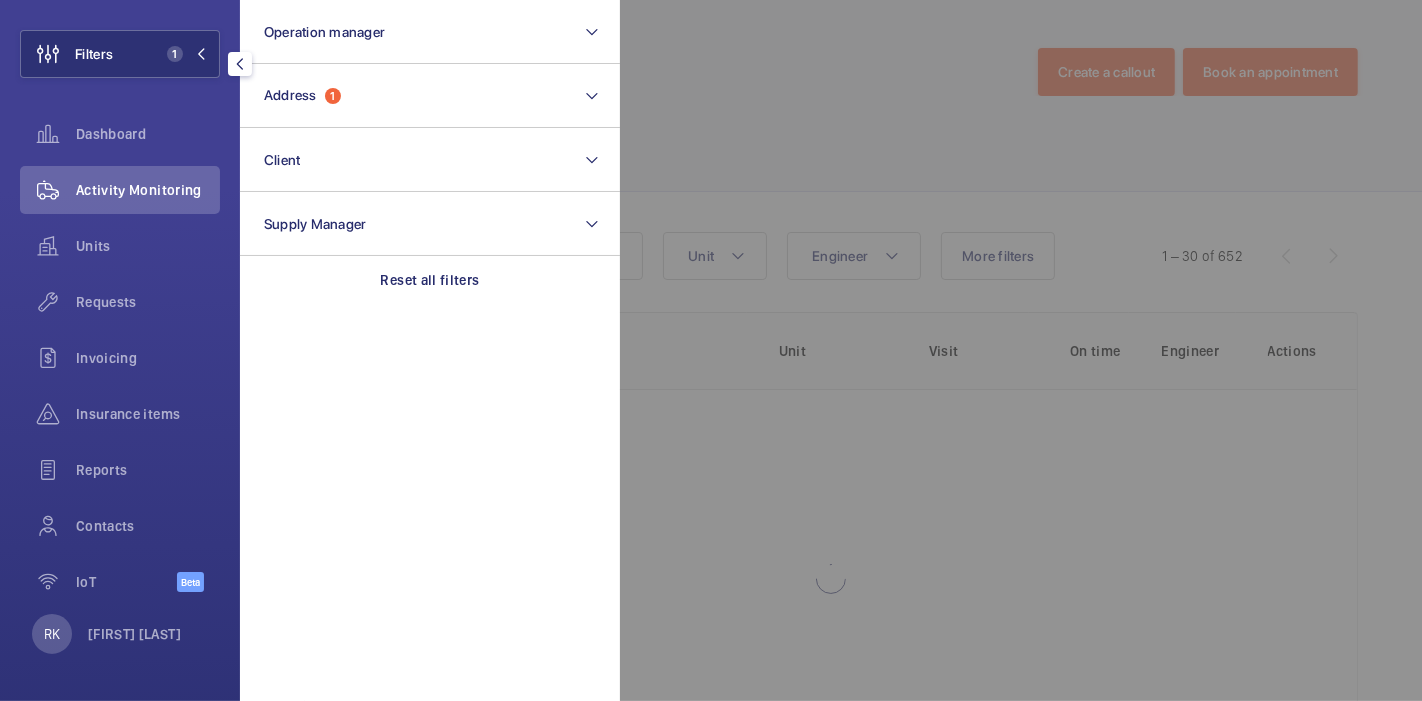 click 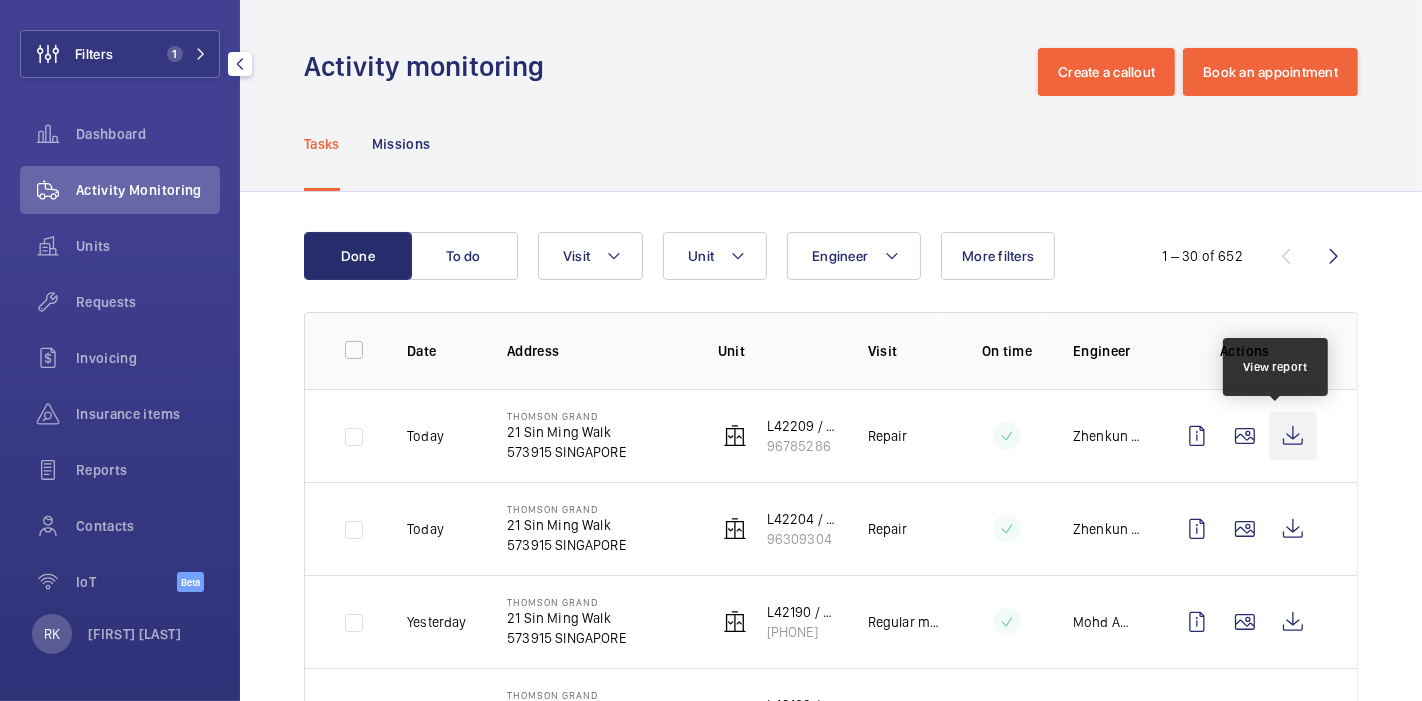 click 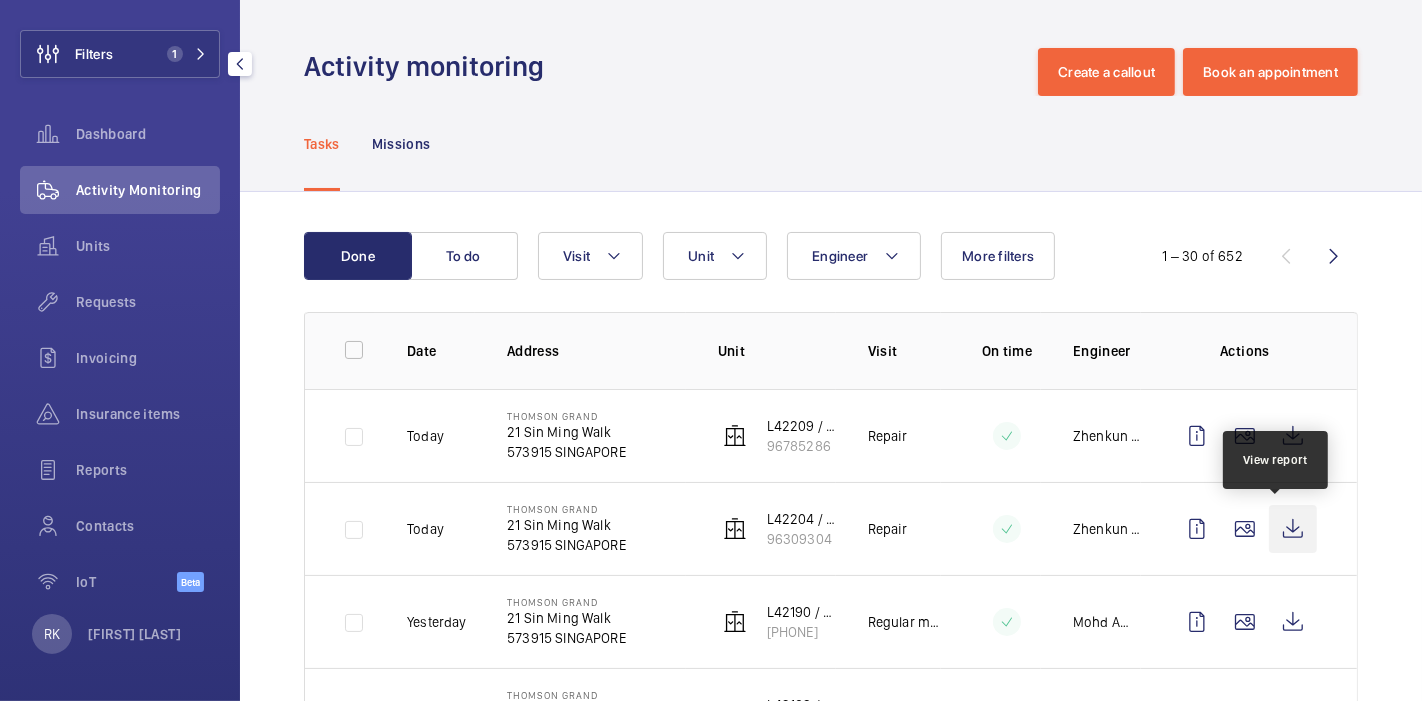 click 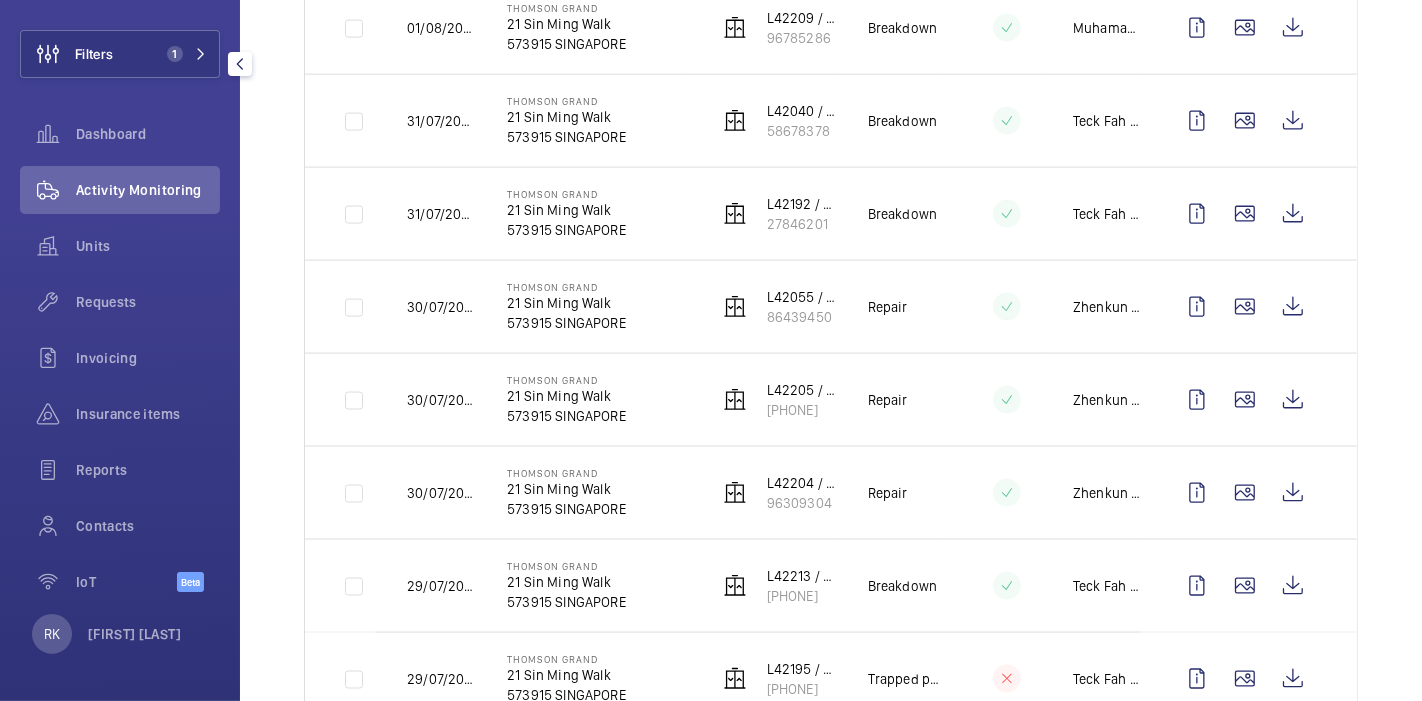 scroll, scrollTop: 2457, scrollLeft: 0, axis: vertical 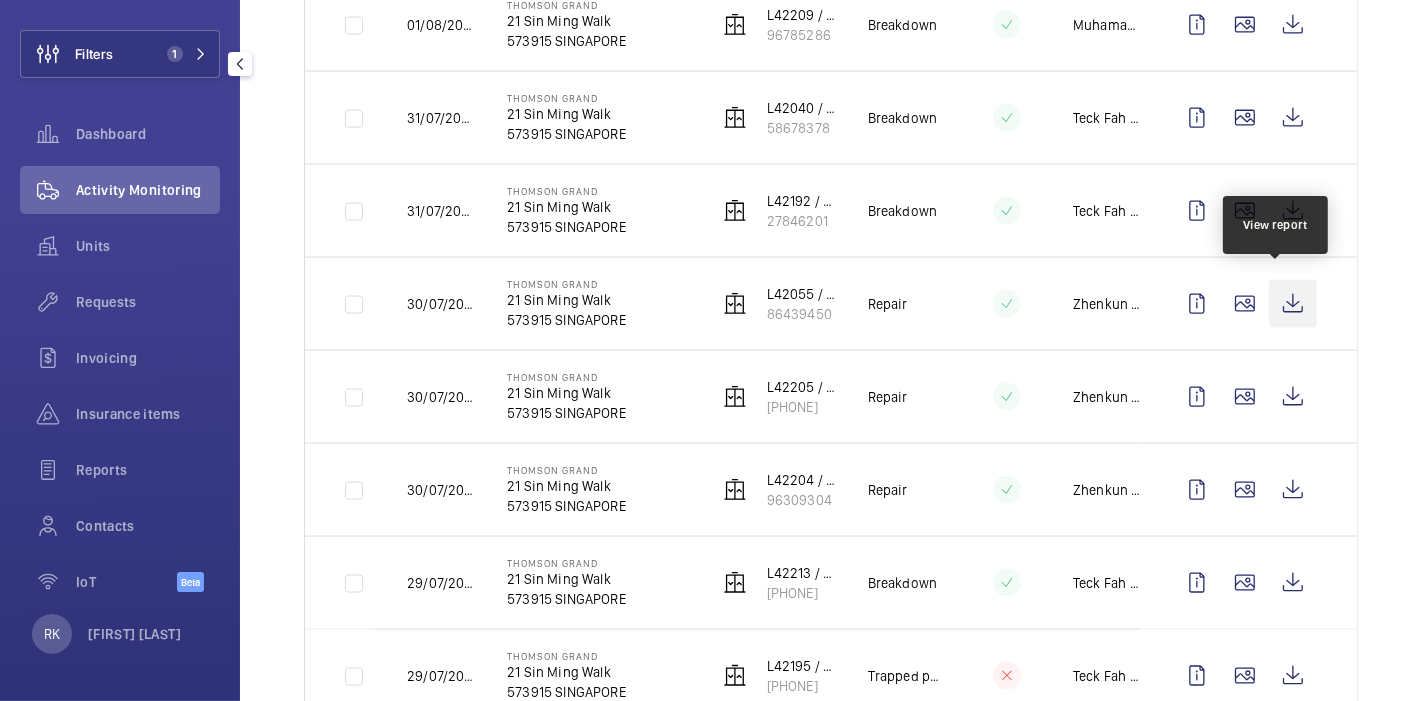 click 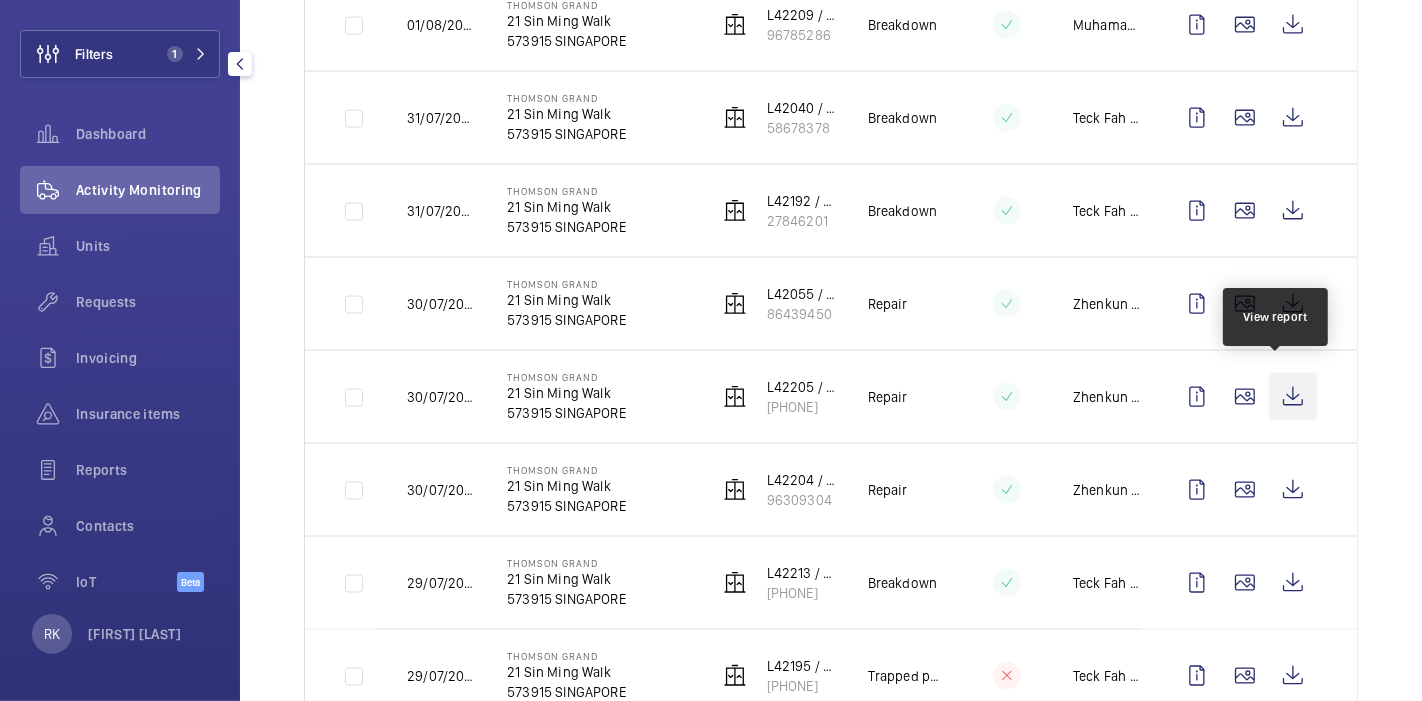 click 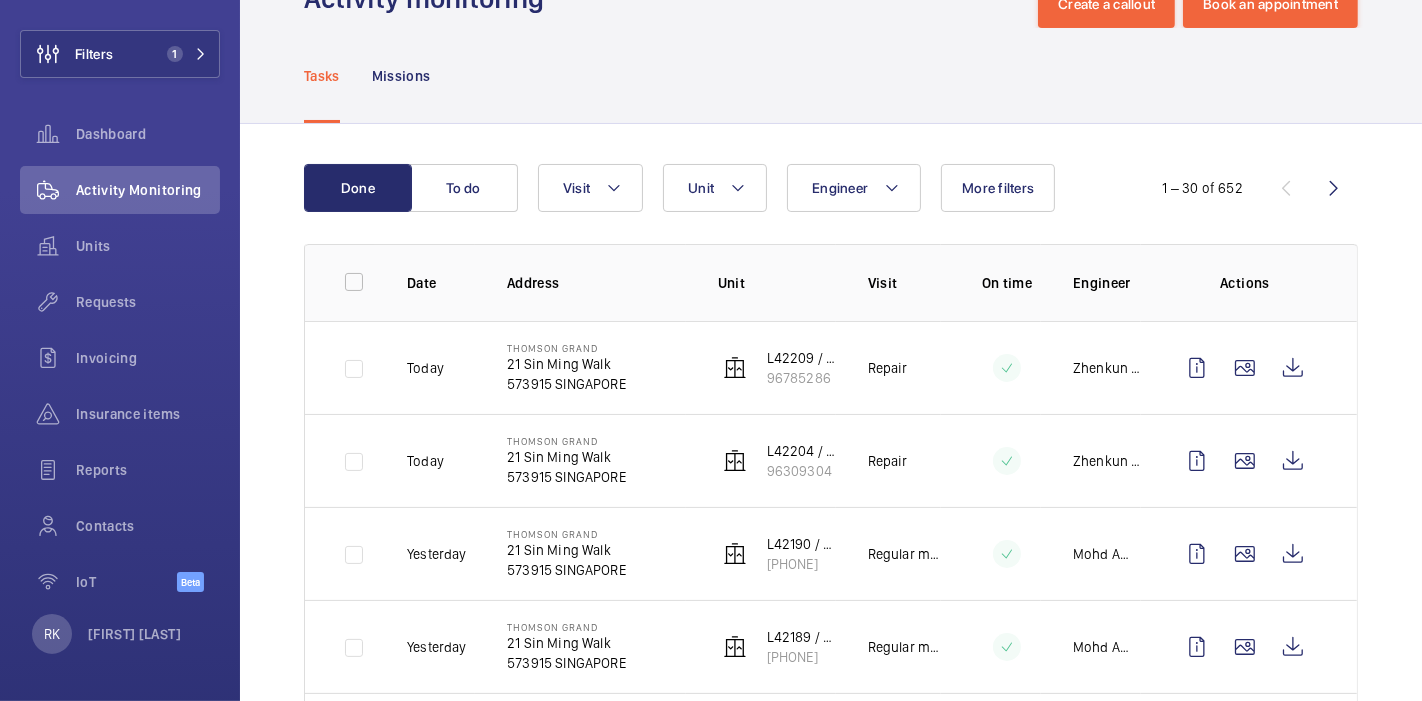 scroll, scrollTop: 0, scrollLeft: 0, axis: both 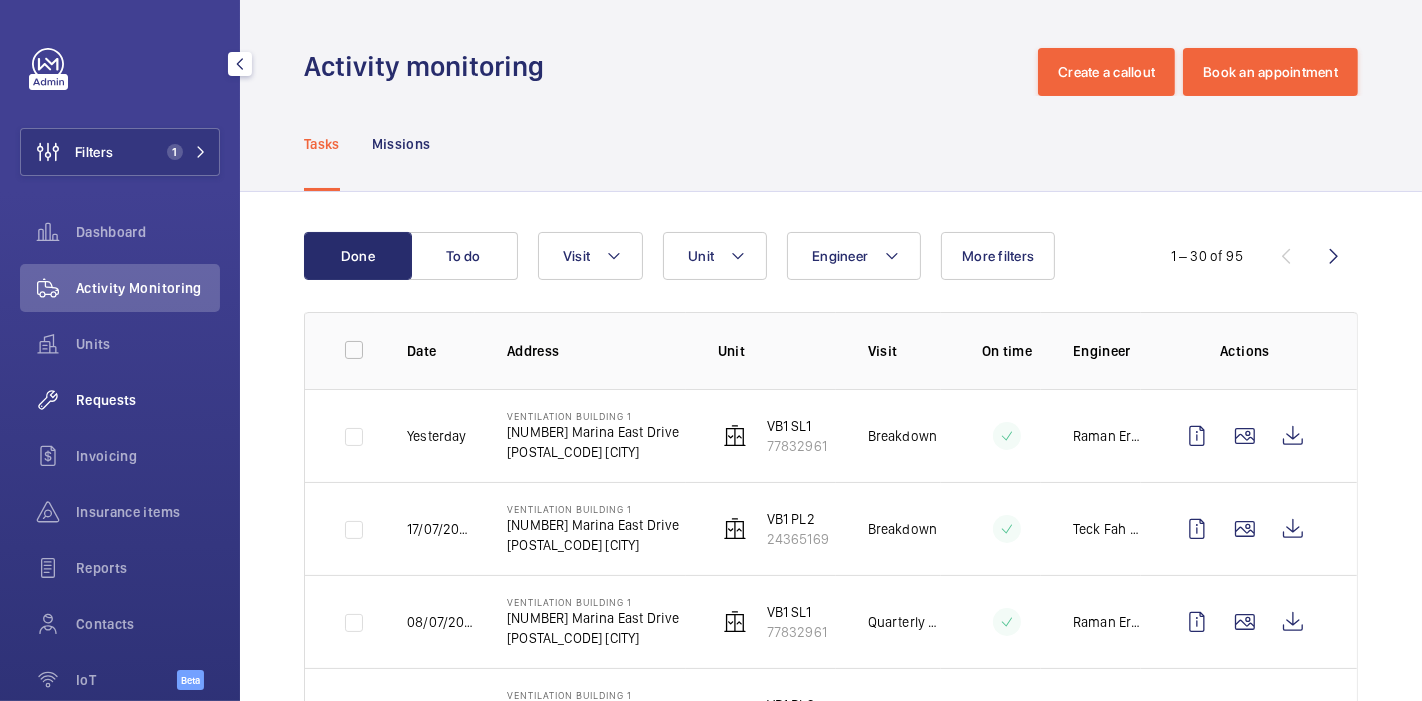 click on "Requests" 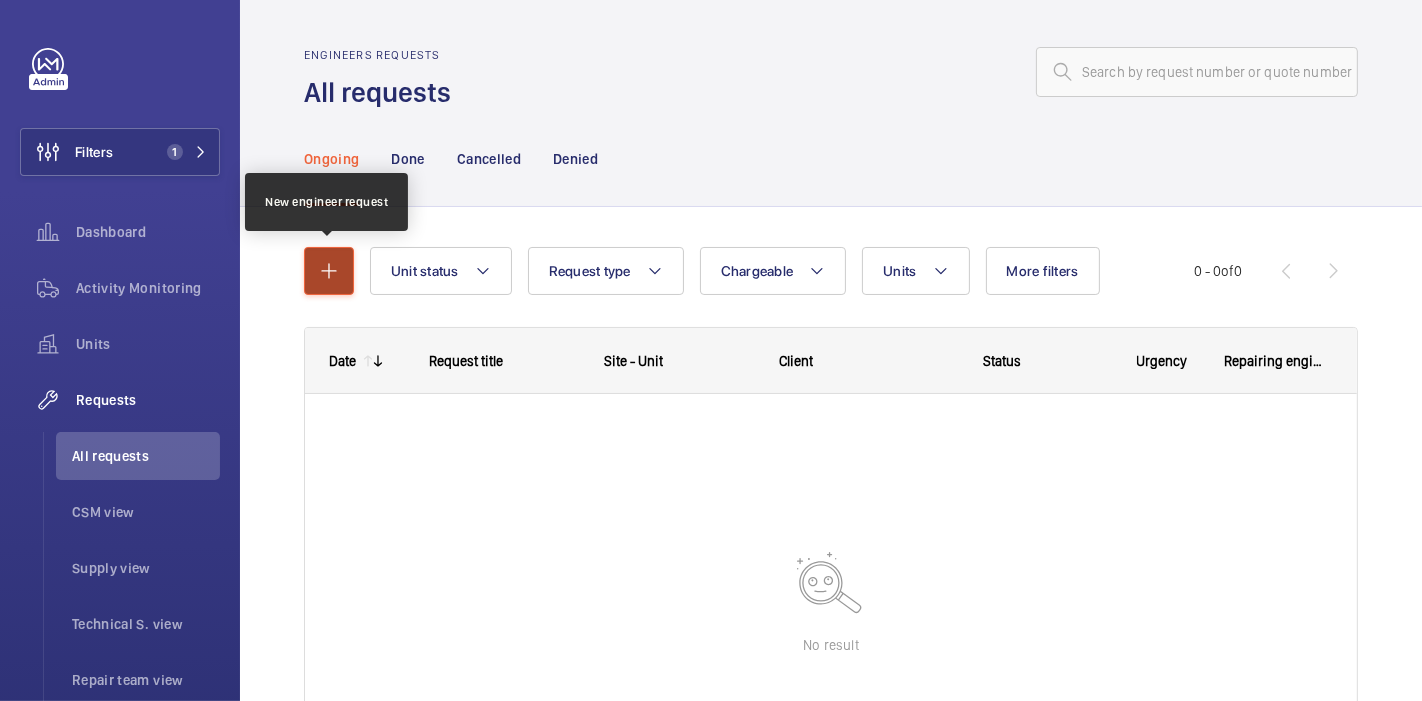 click 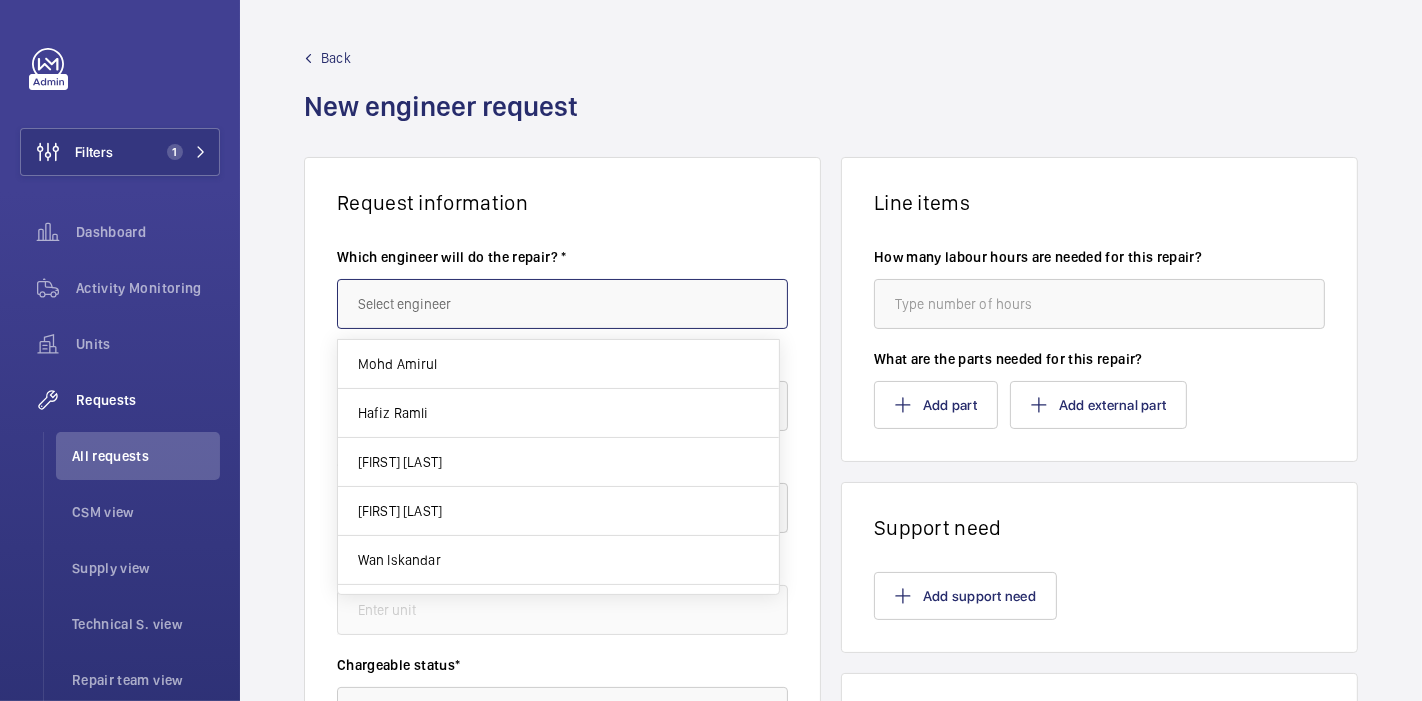 click at bounding box center (562, 304) 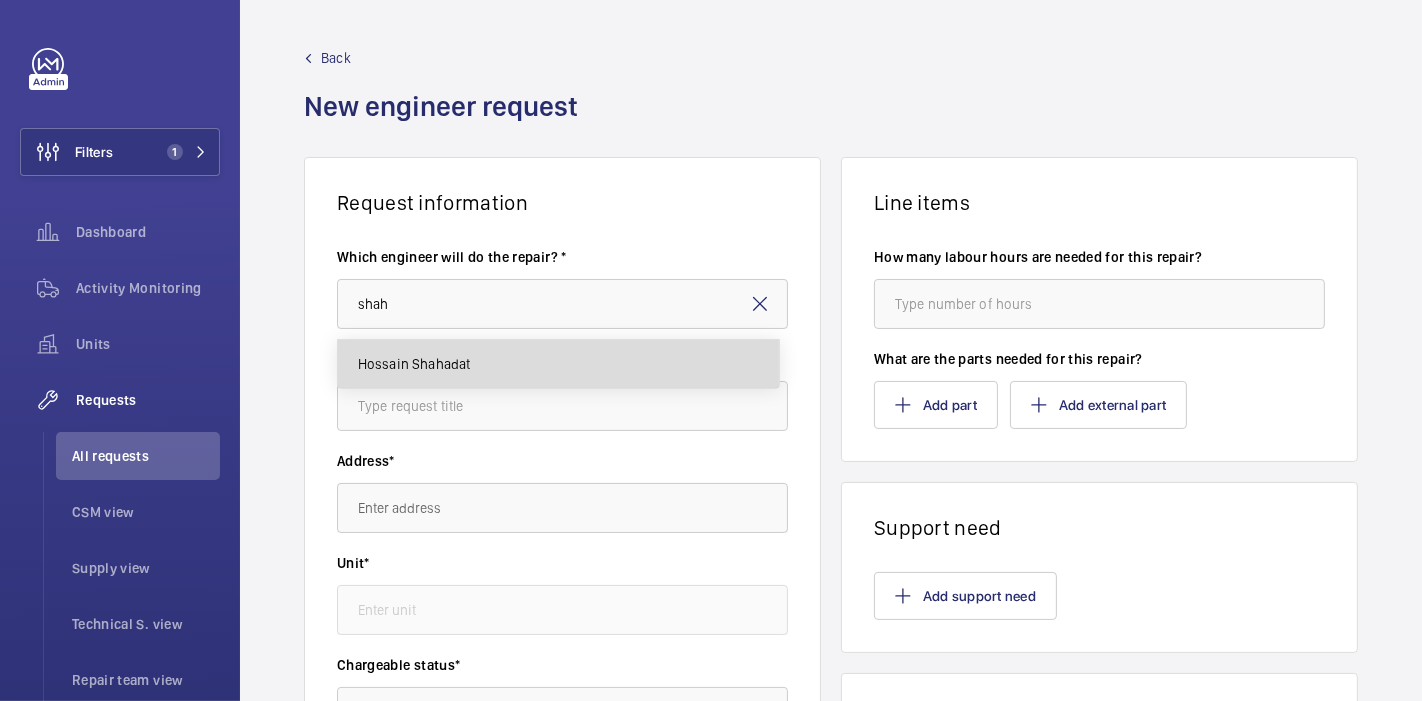 click on "Hossain Shahadat" at bounding box center [414, 364] 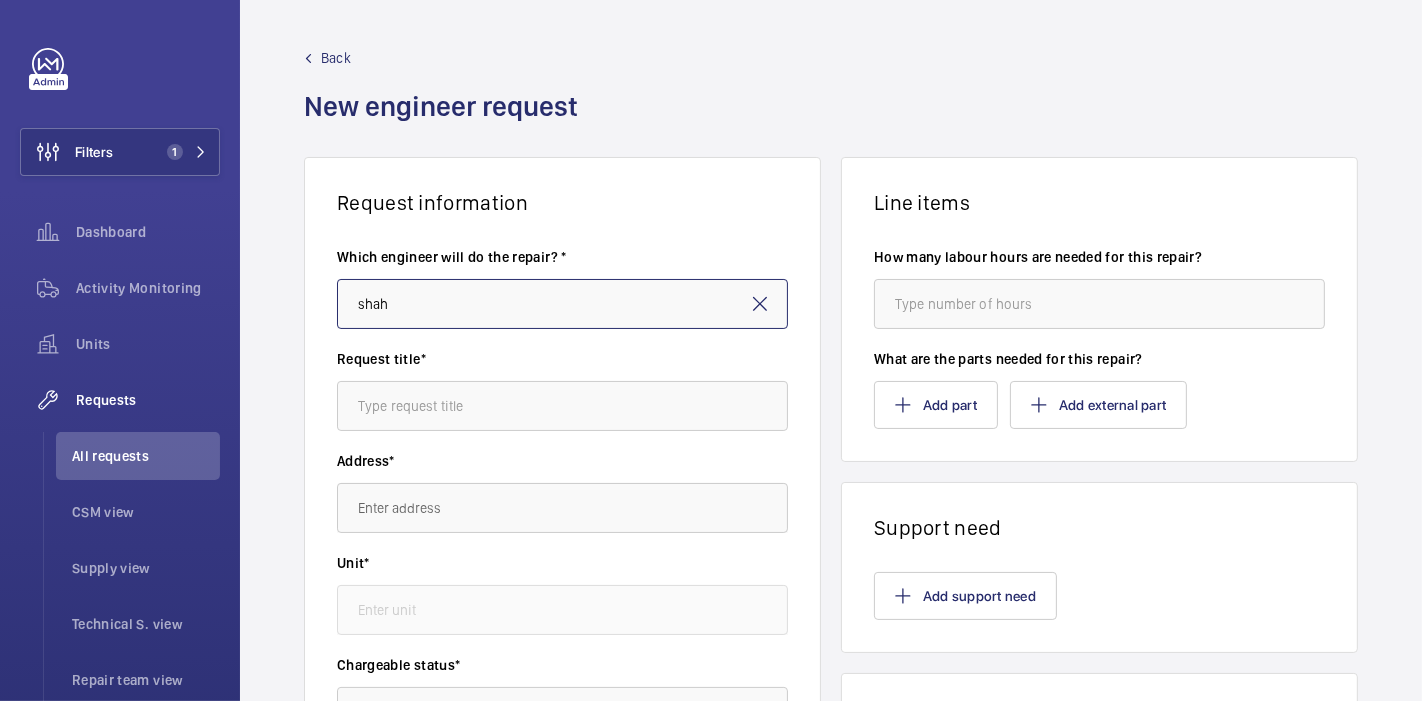 type on "Hossain Shahadat" 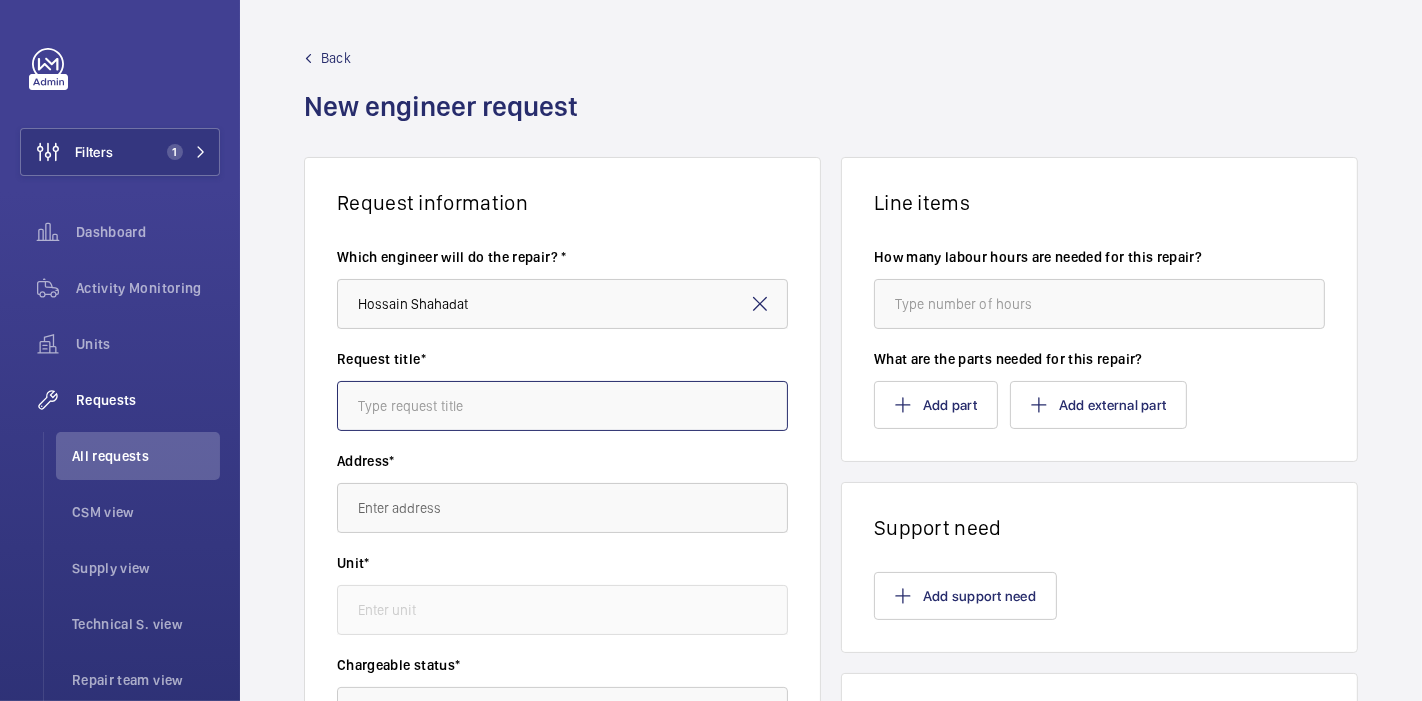 click 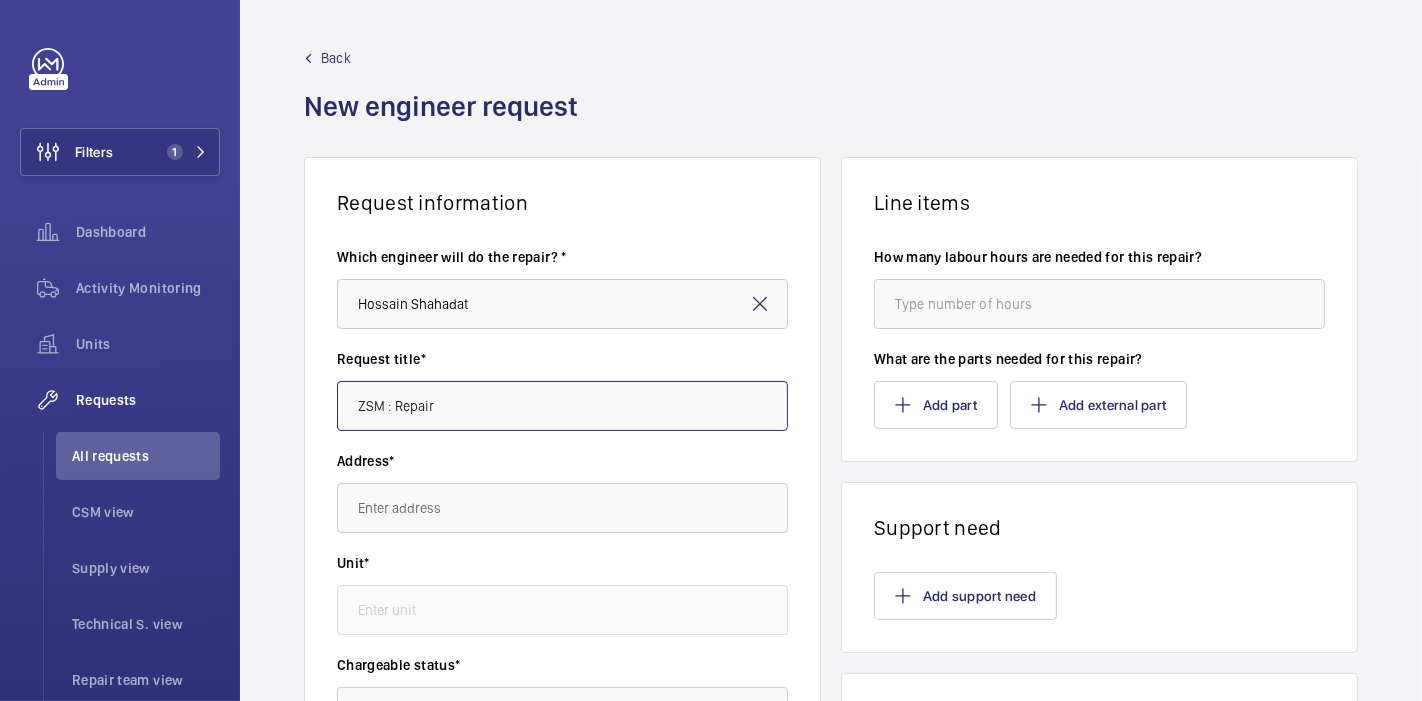 type on "ZSM : Repair" 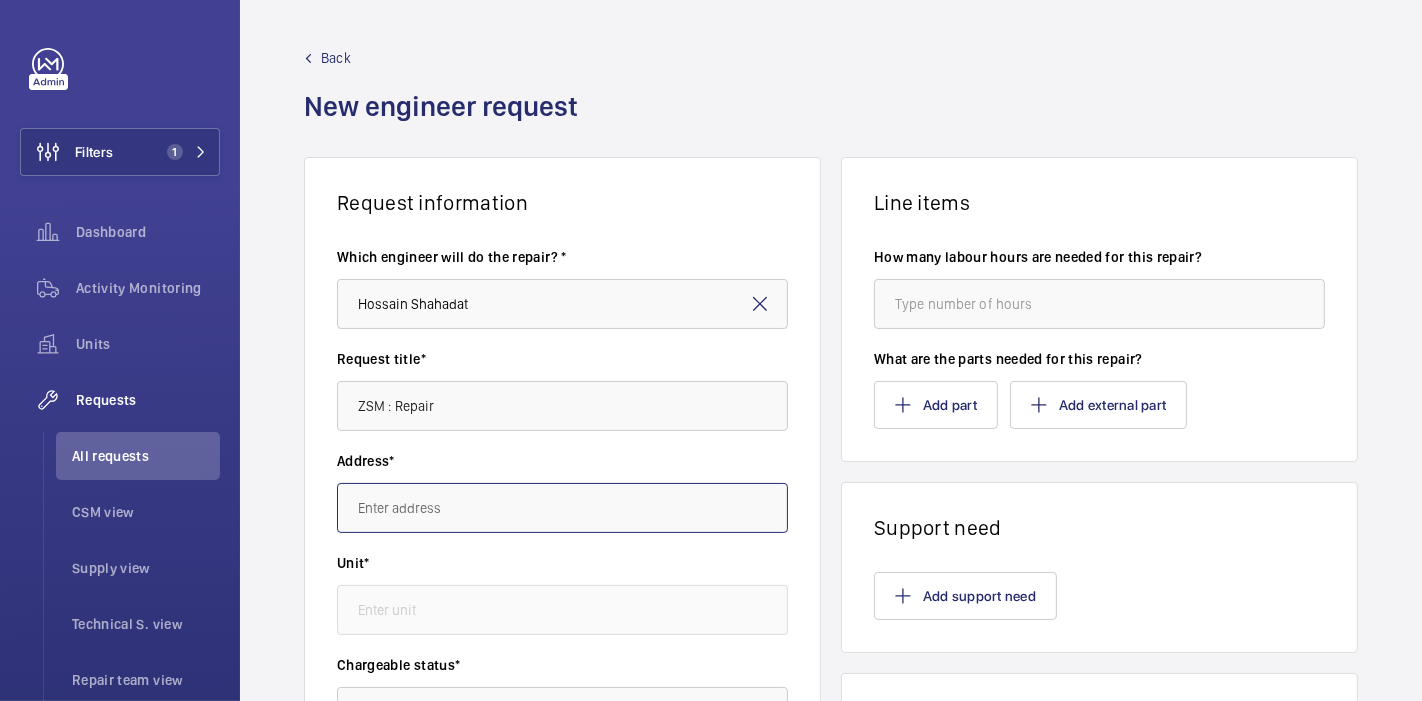 click at bounding box center [562, 508] 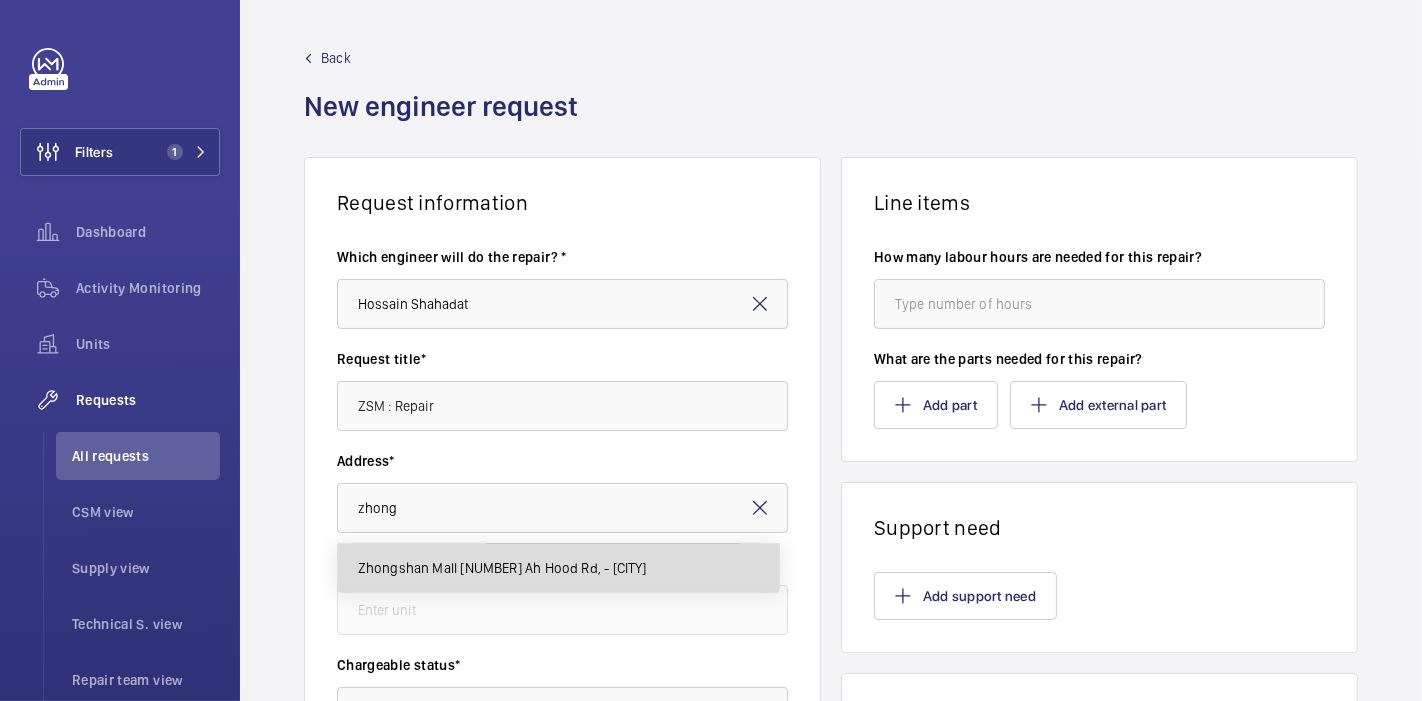 click on "Zhongshan Mall [NUMBER] Ah Hood Rd, - [CITY]" at bounding box center [502, 568] 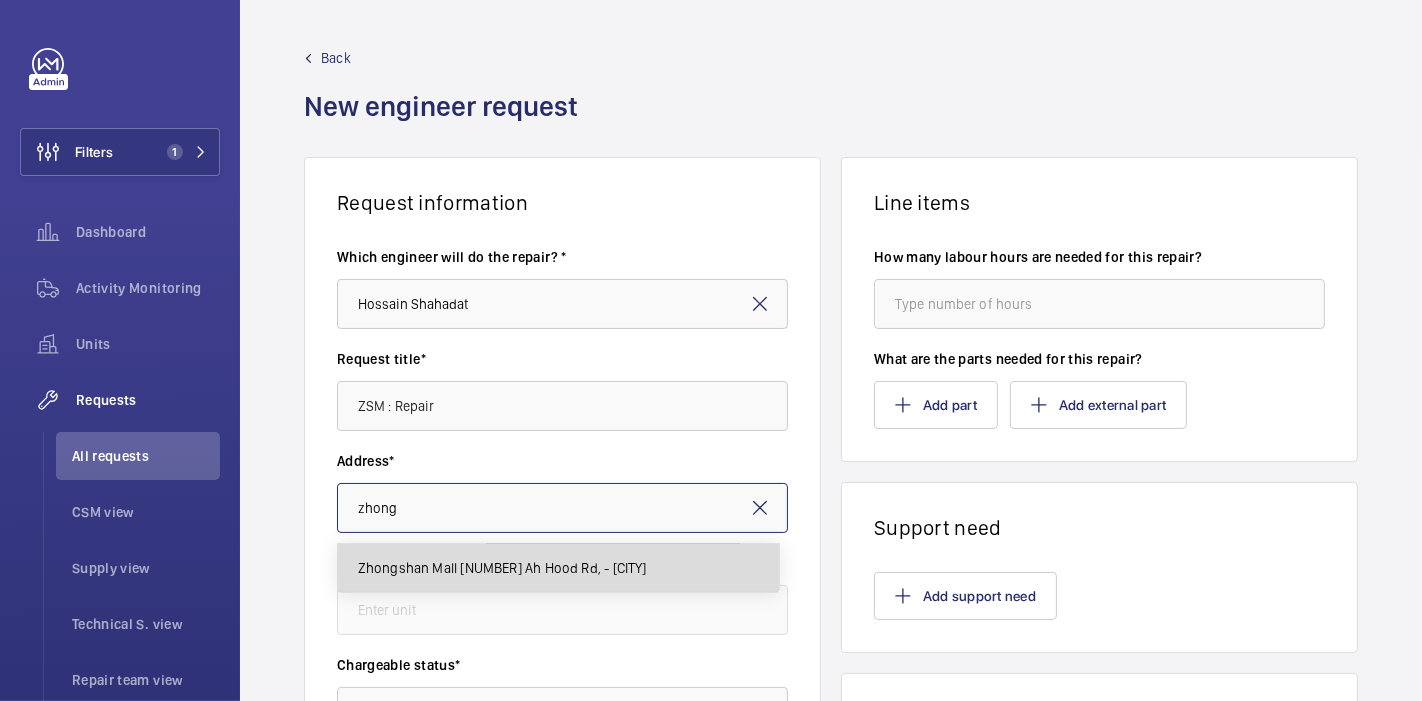 type on "Zhongshan Mall [NUMBER] Ah Hood Rd, - [CITY]" 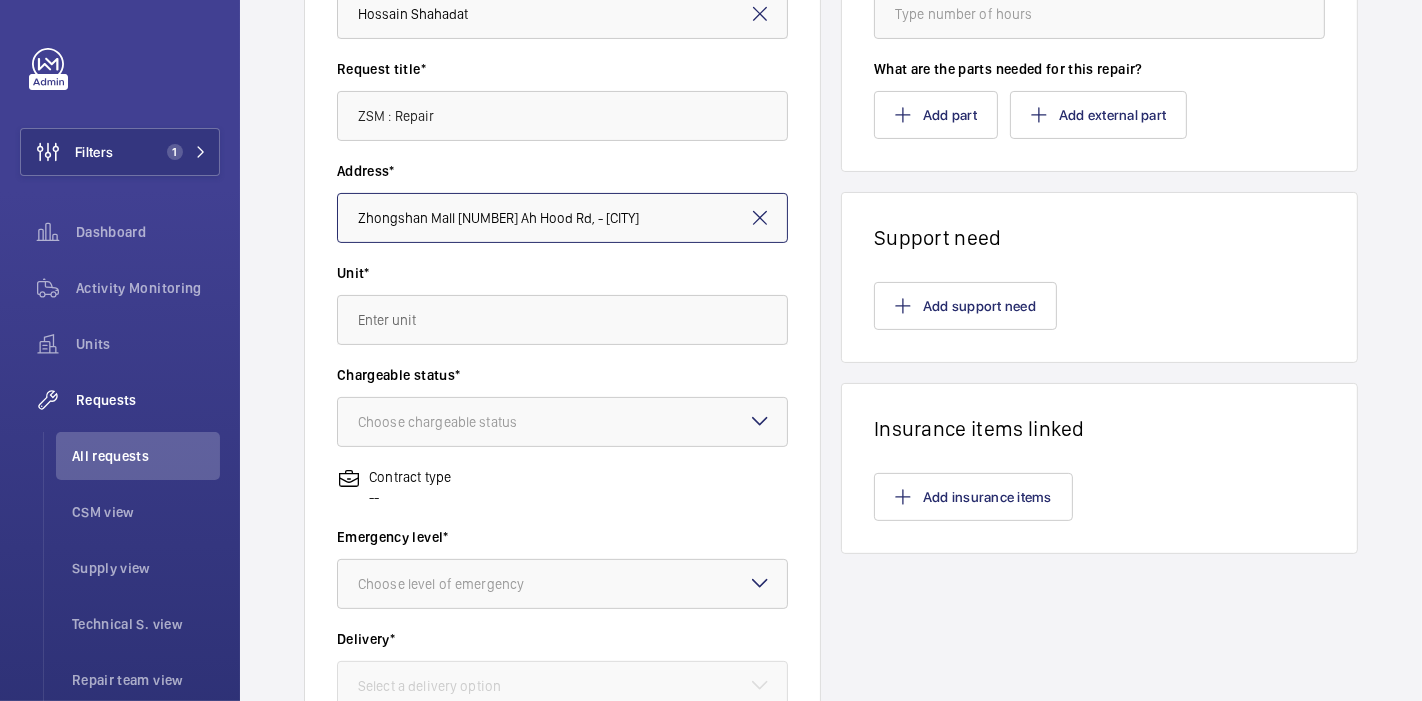 scroll, scrollTop: 299, scrollLeft: 0, axis: vertical 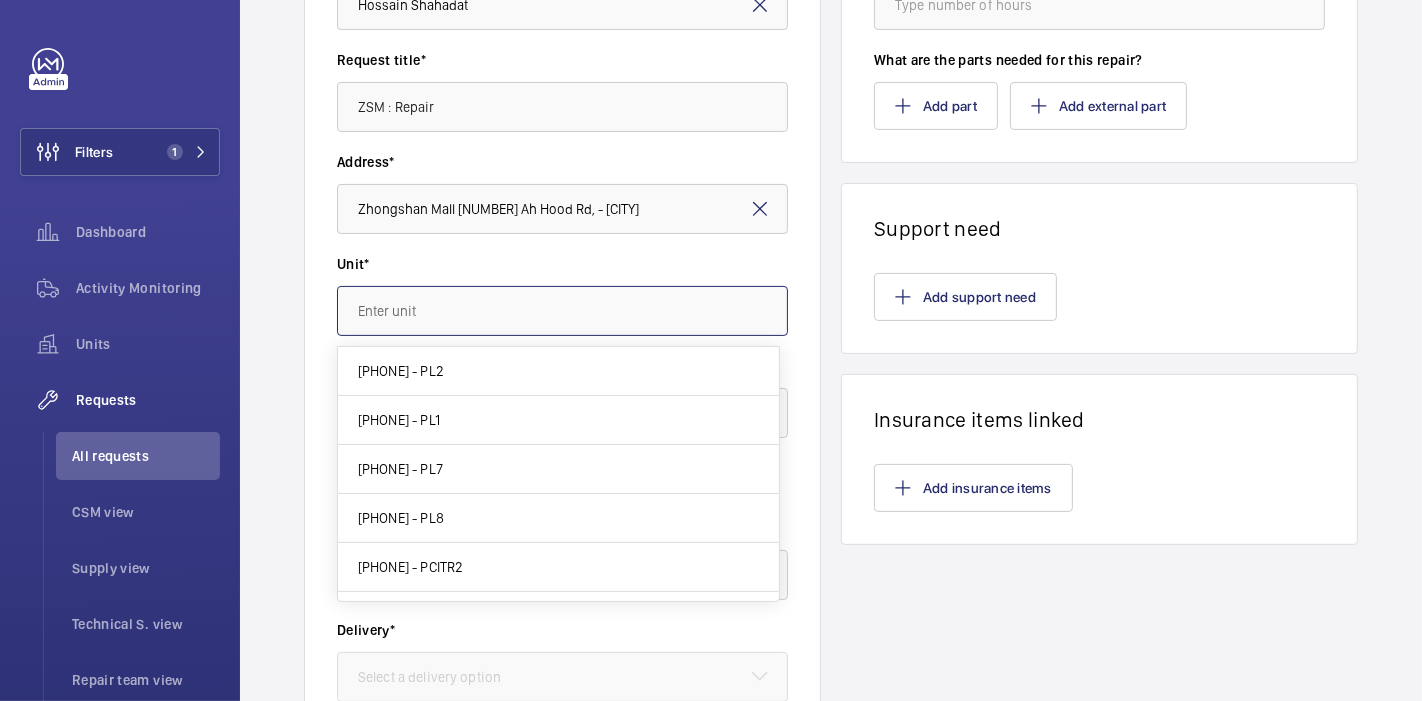 click at bounding box center [562, 311] 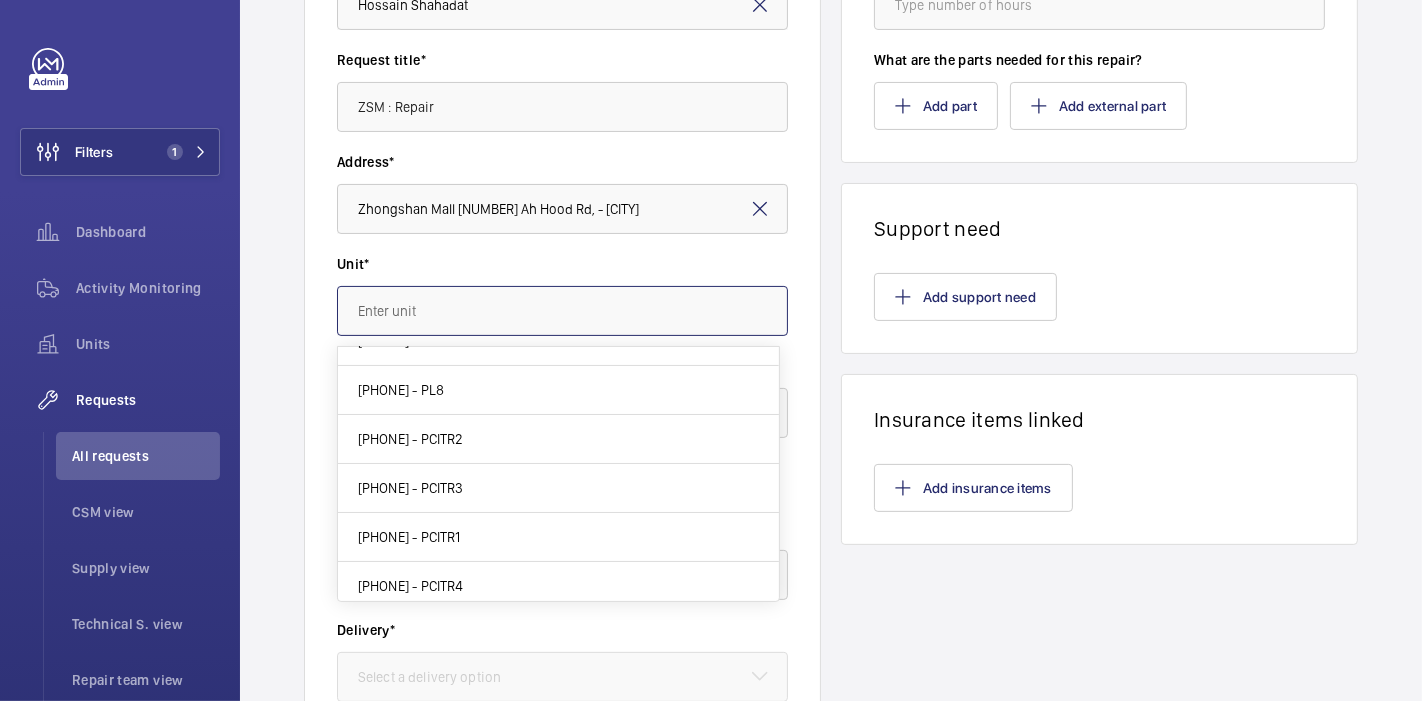 scroll, scrollTop: 128, scrollLeft: 0, axis: vertical 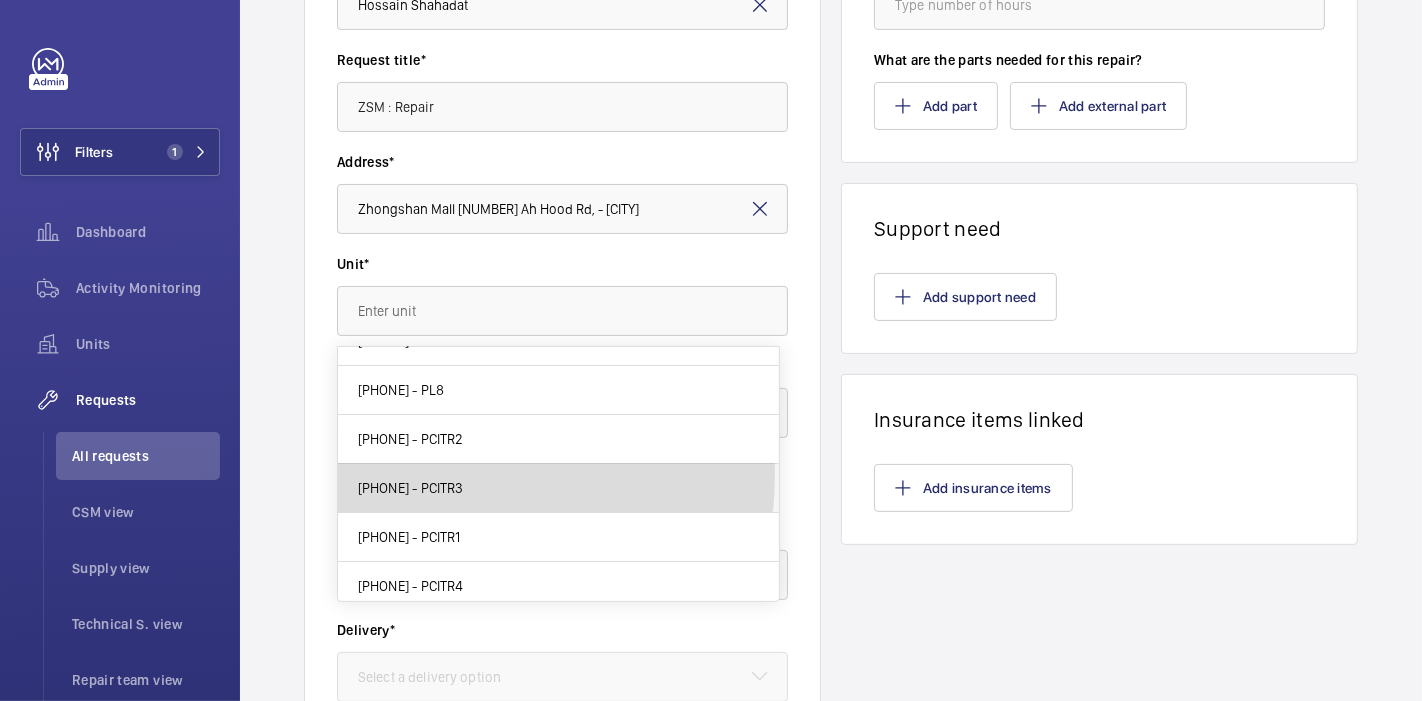 click on "[PHONE] - PCITR3" at bounding box center [558, 488] 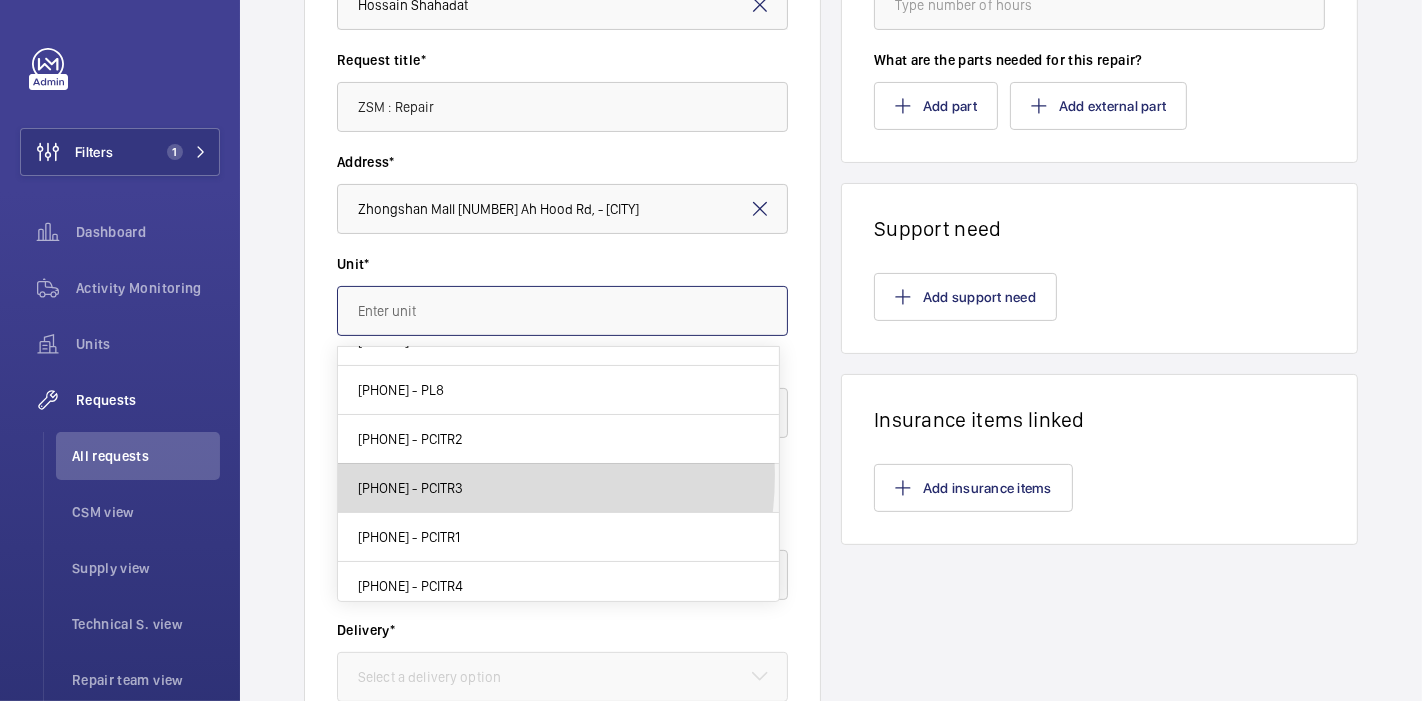 type on "[PHONE] - PCITR3" 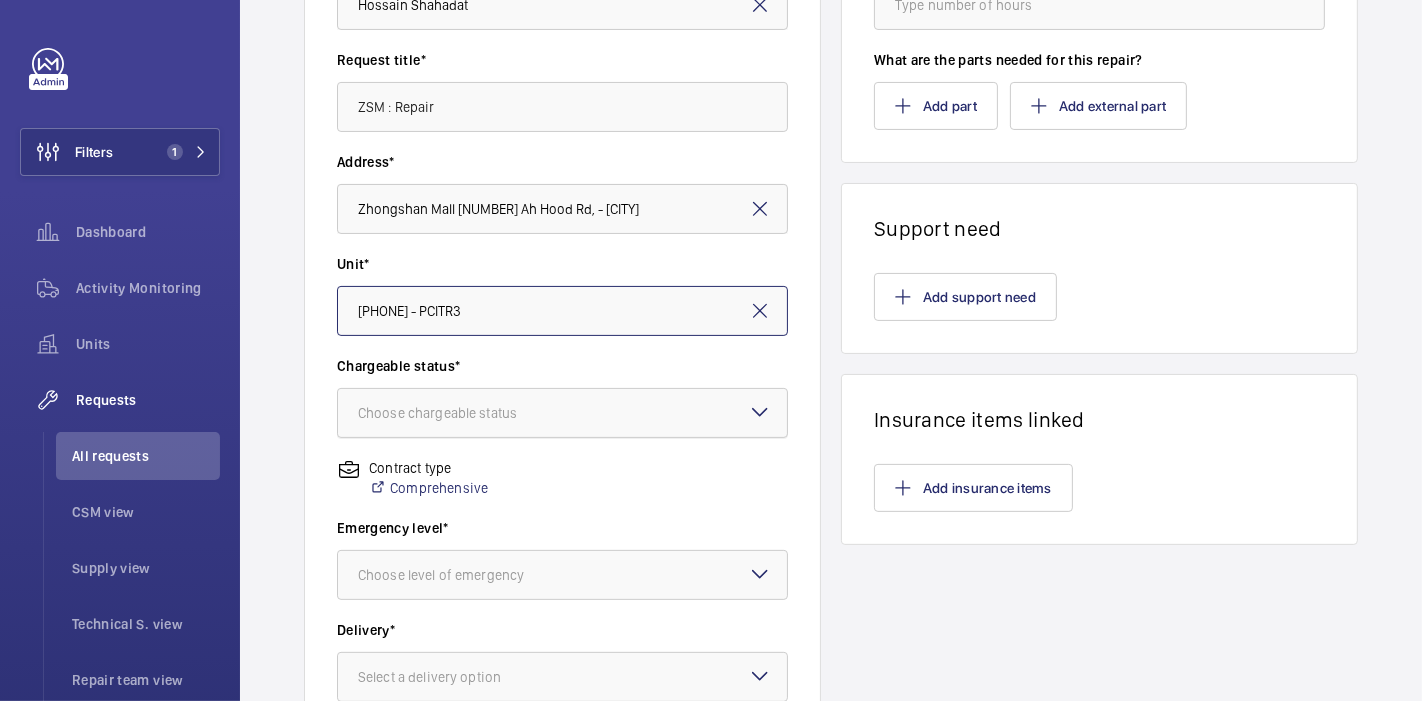 click at bounding box center (562, 413) 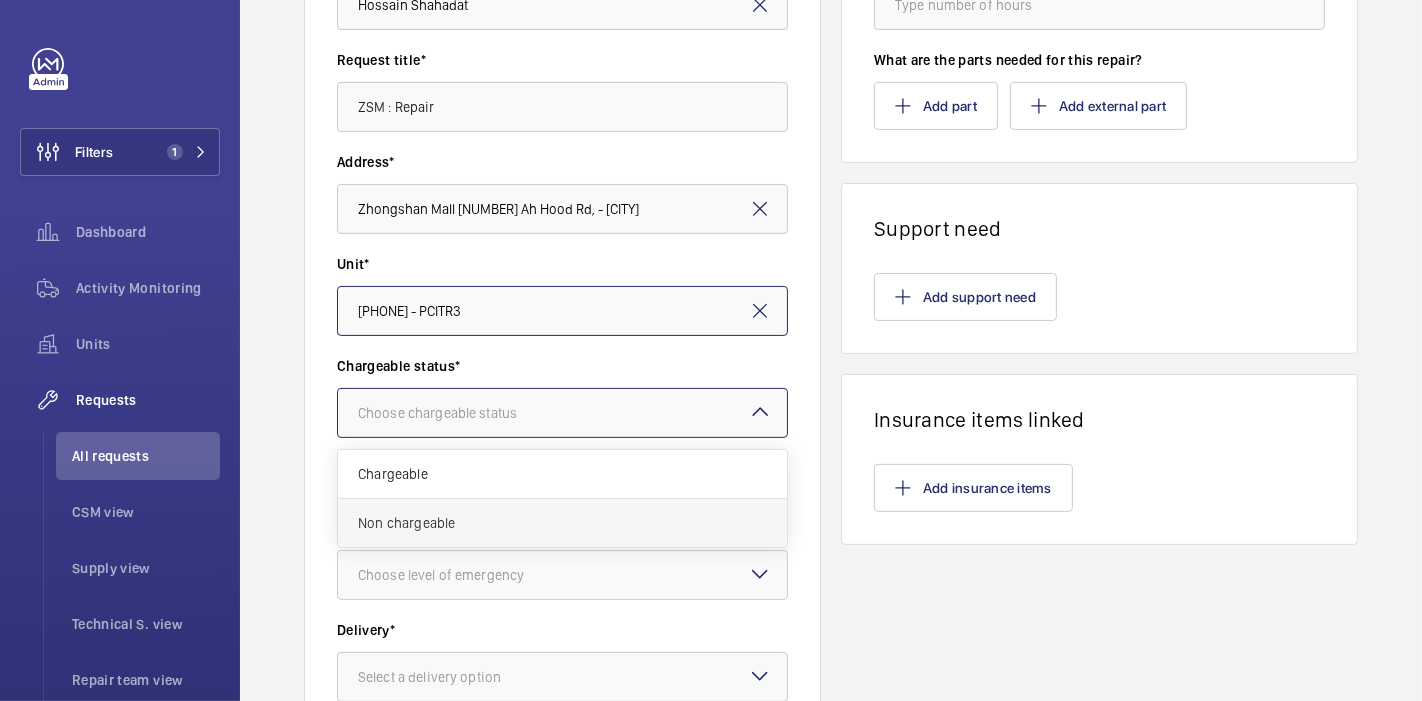 click on "Non chargeable" at bounding box center (562, 523) 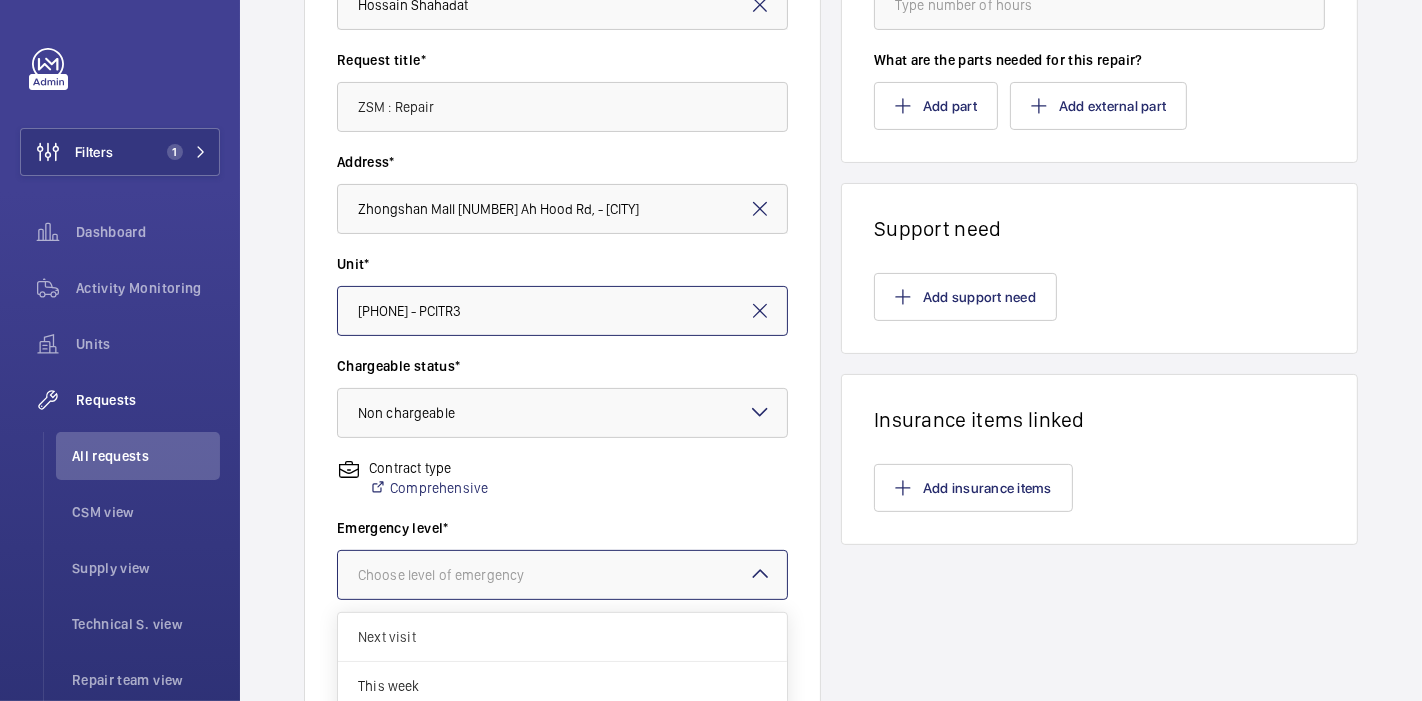 click on "Choose level of emergency" at bounding box center [466, 575] 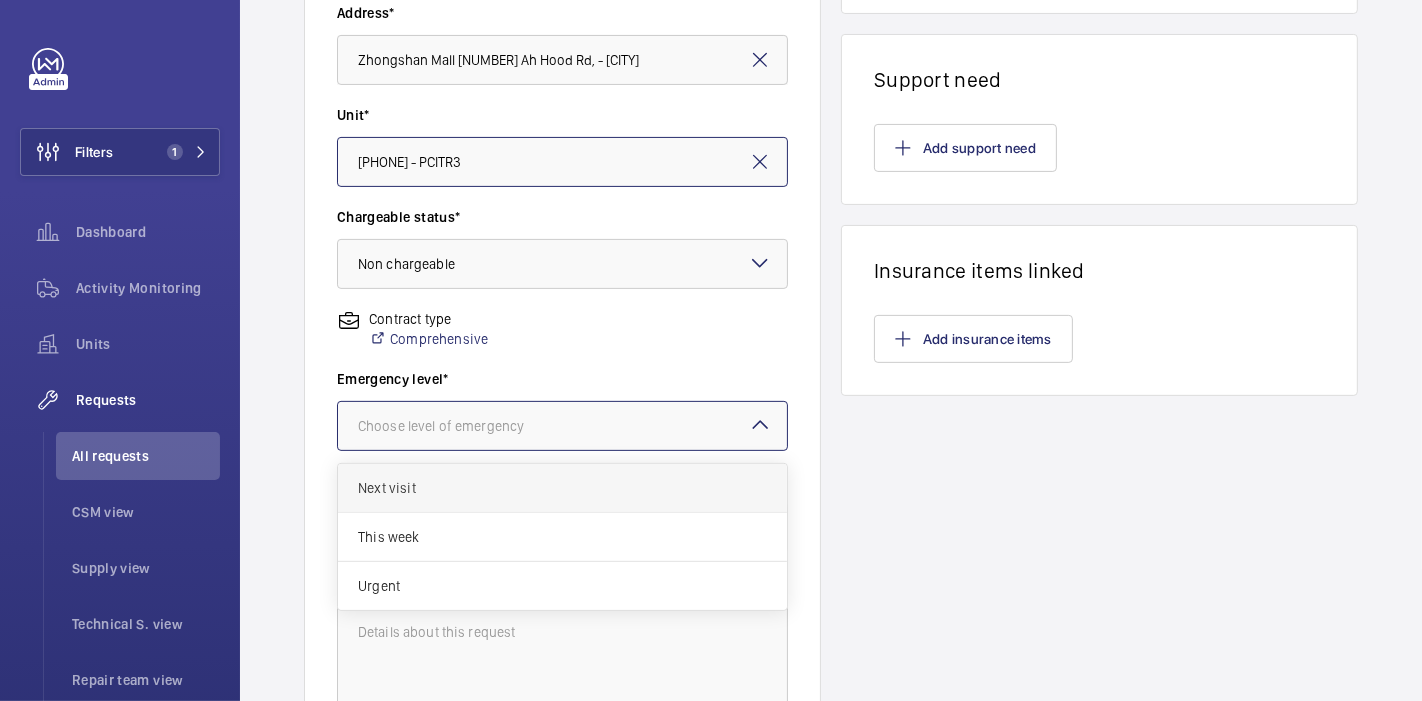 scroll, scrollTop: 448, scrollLeft: 0, axis: vertical 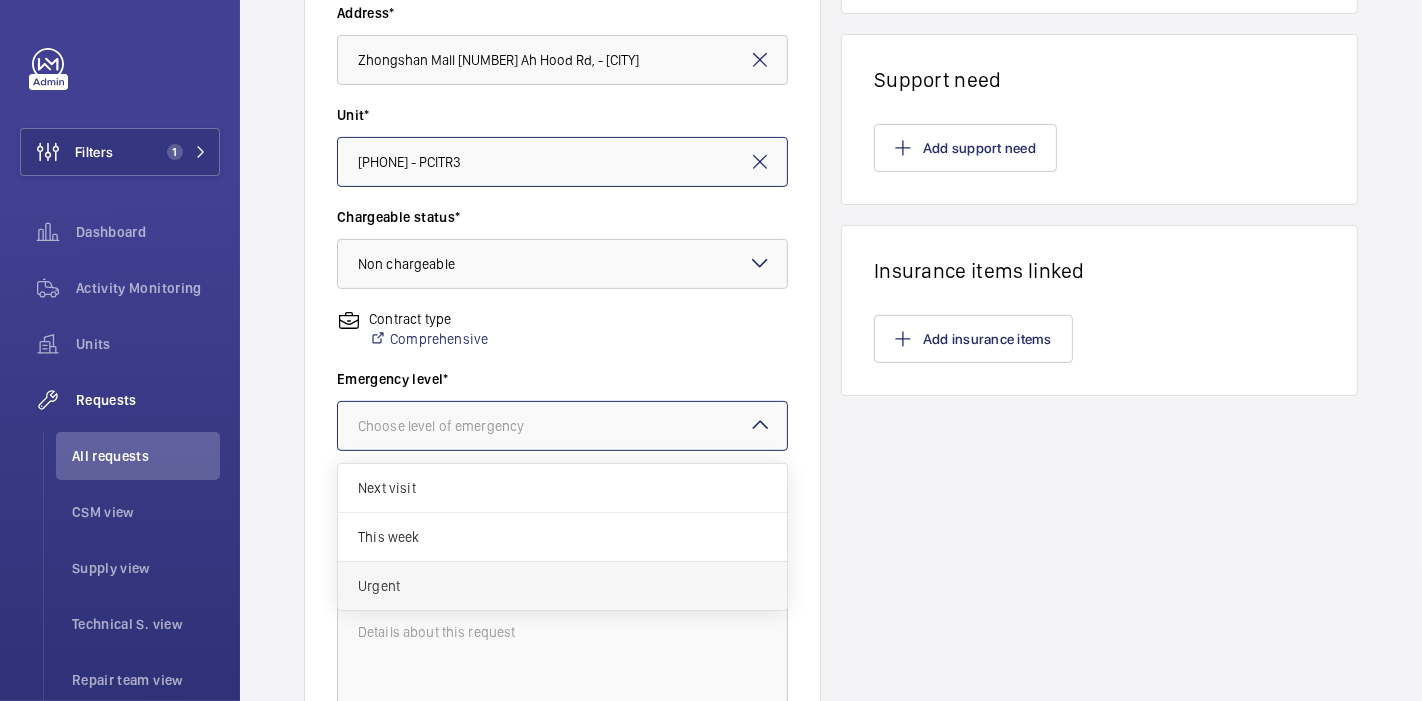 click on "Urgent" at bounding box center [562, 586] 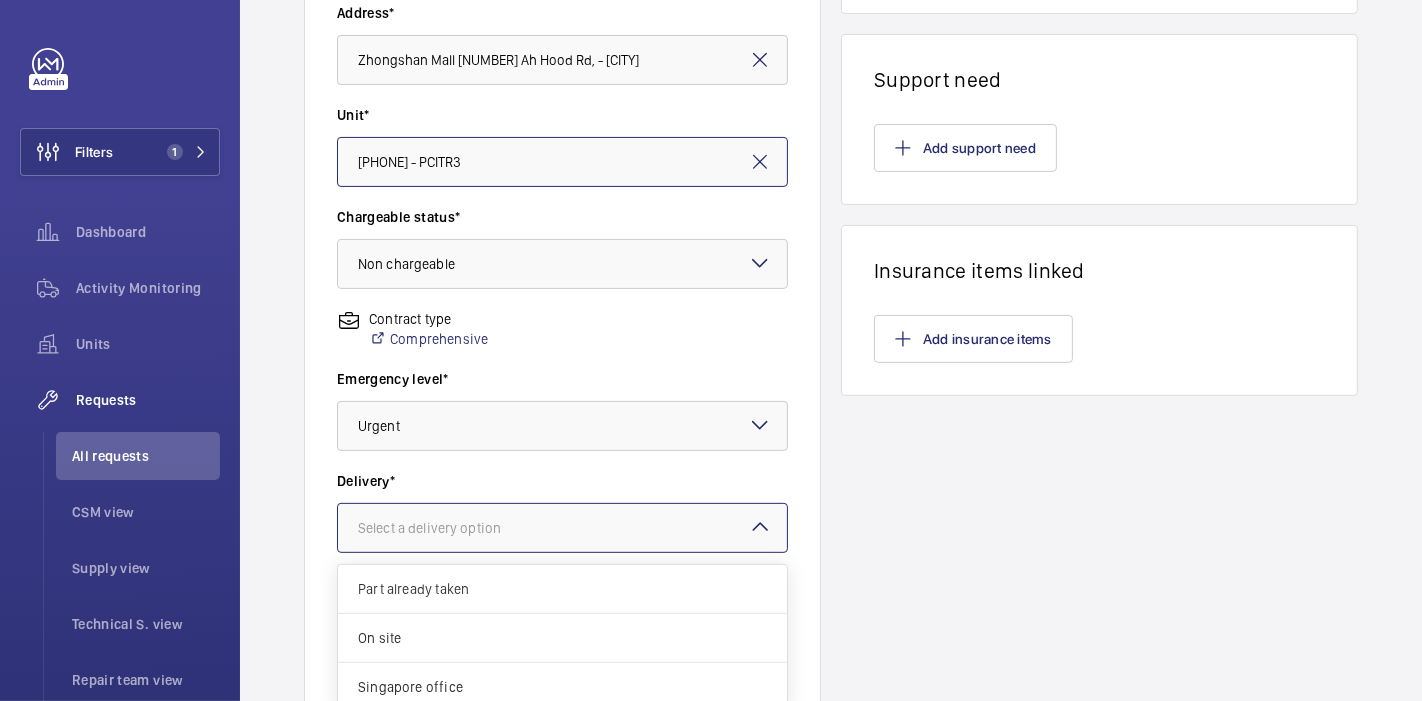 click on "Select a delivery option" at bounding box center [454, 528] 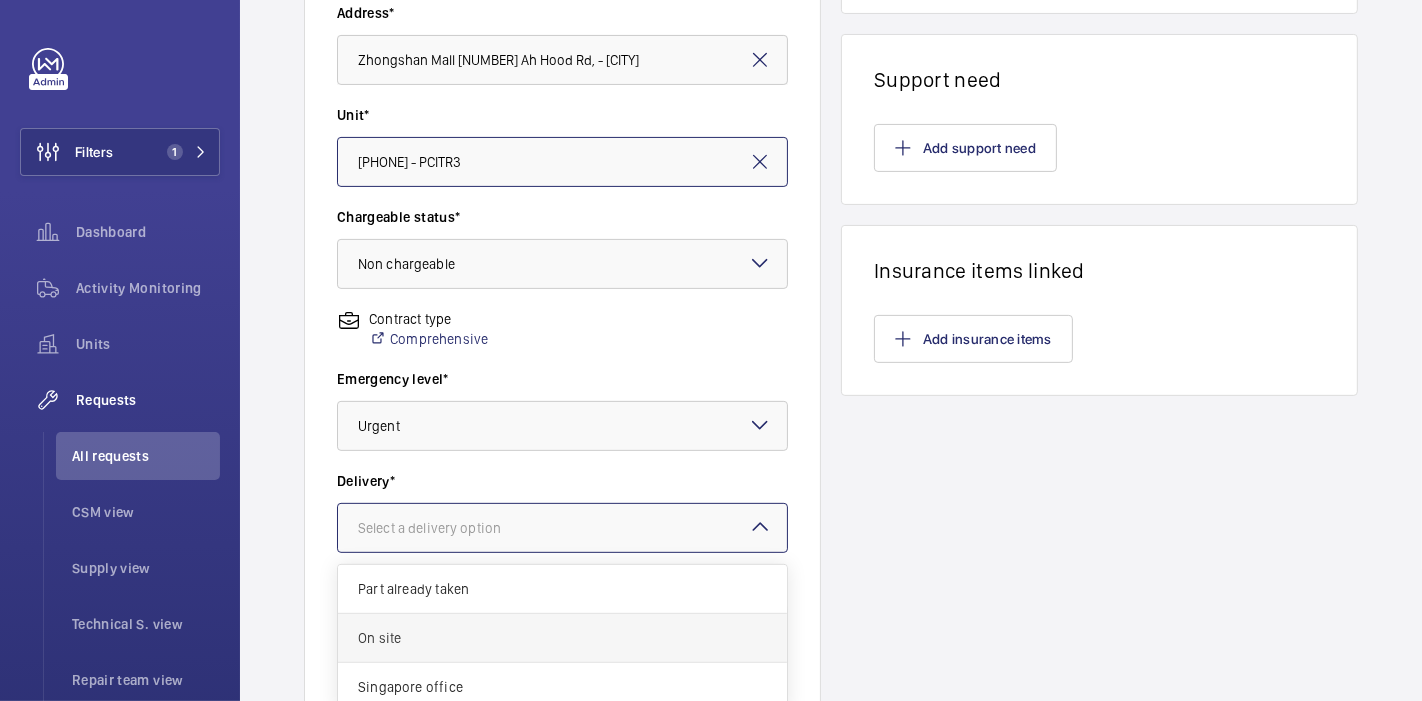 click on "On site" at bounding box center (562, 638) 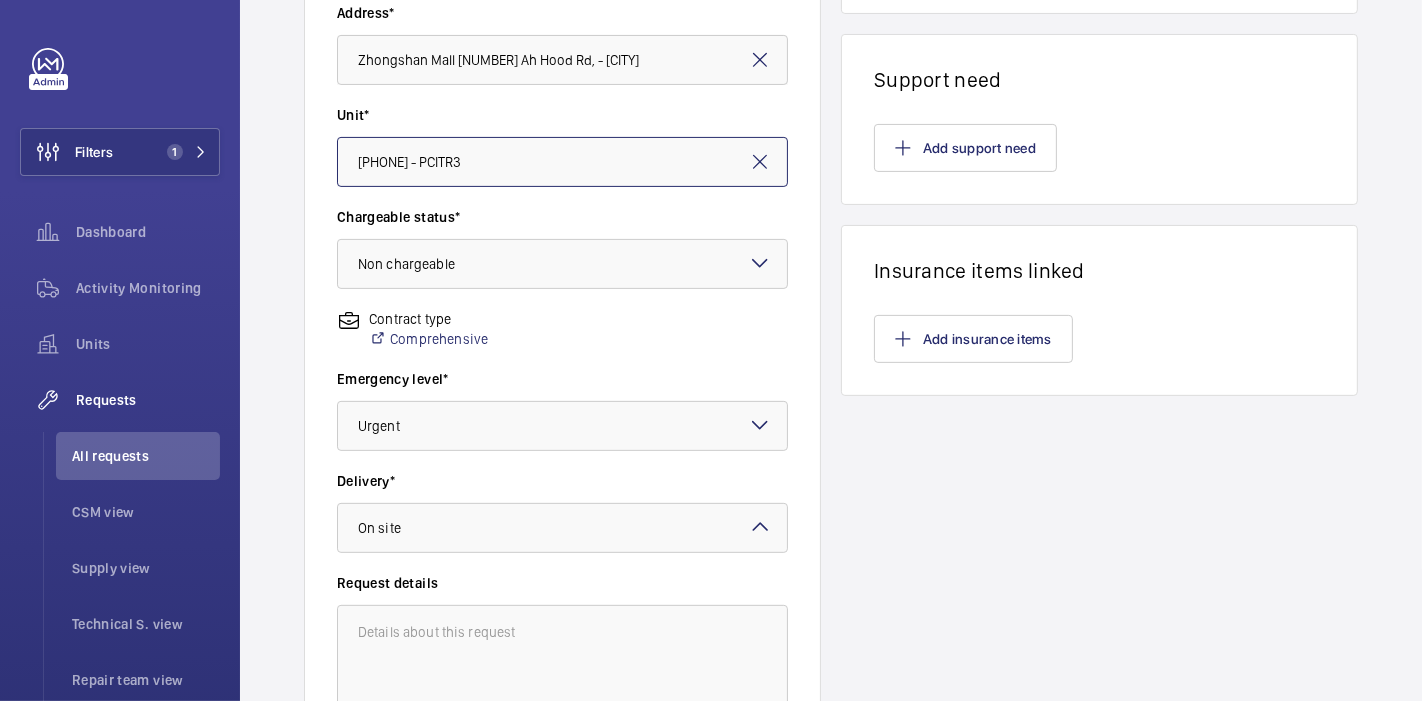 scroll, scrollTop: 97, scrollLeft: 0, axis: vertical 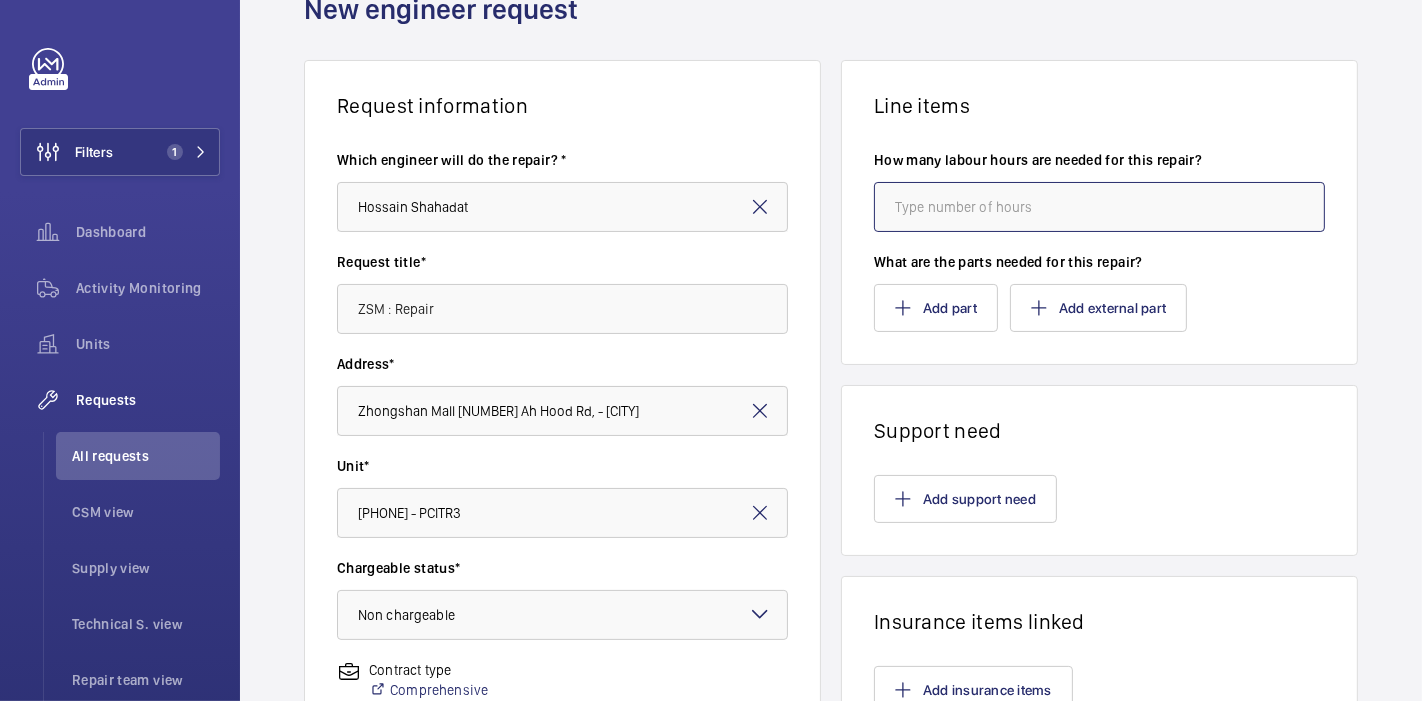 click 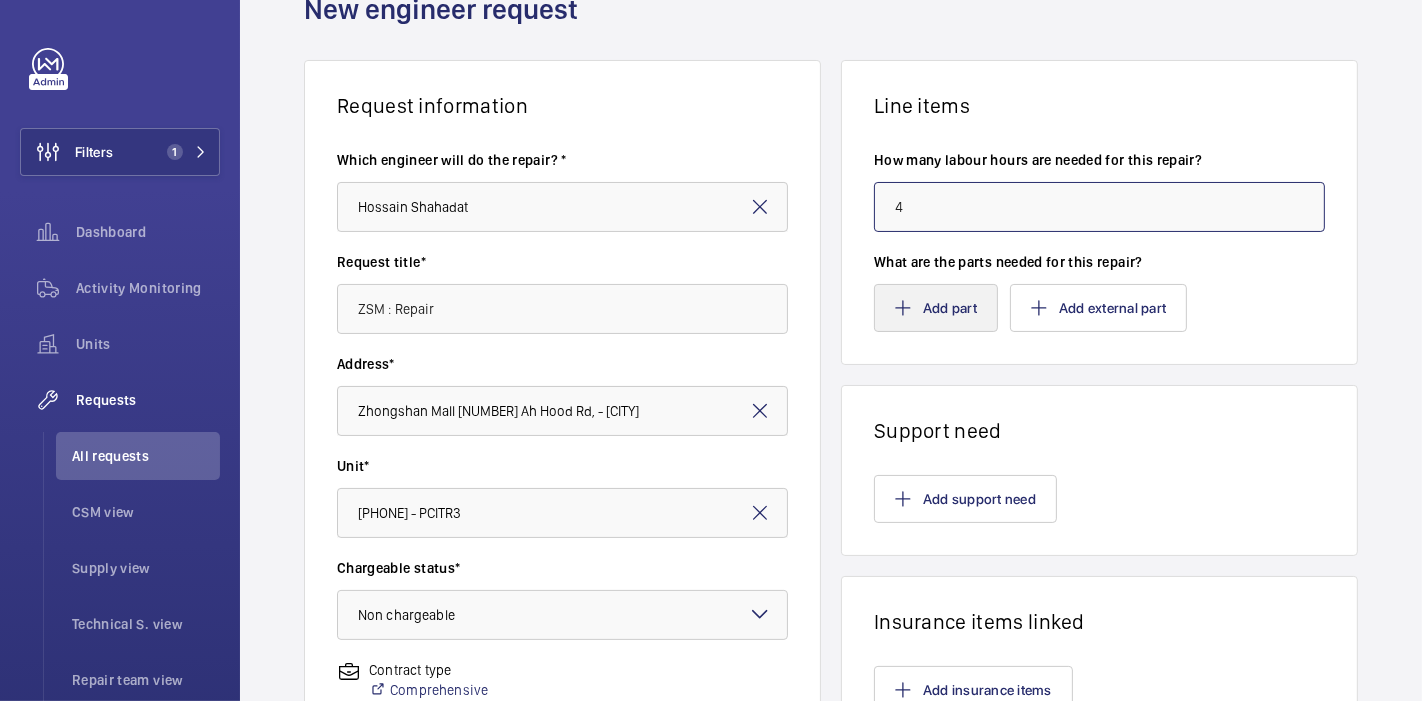 type on "4" 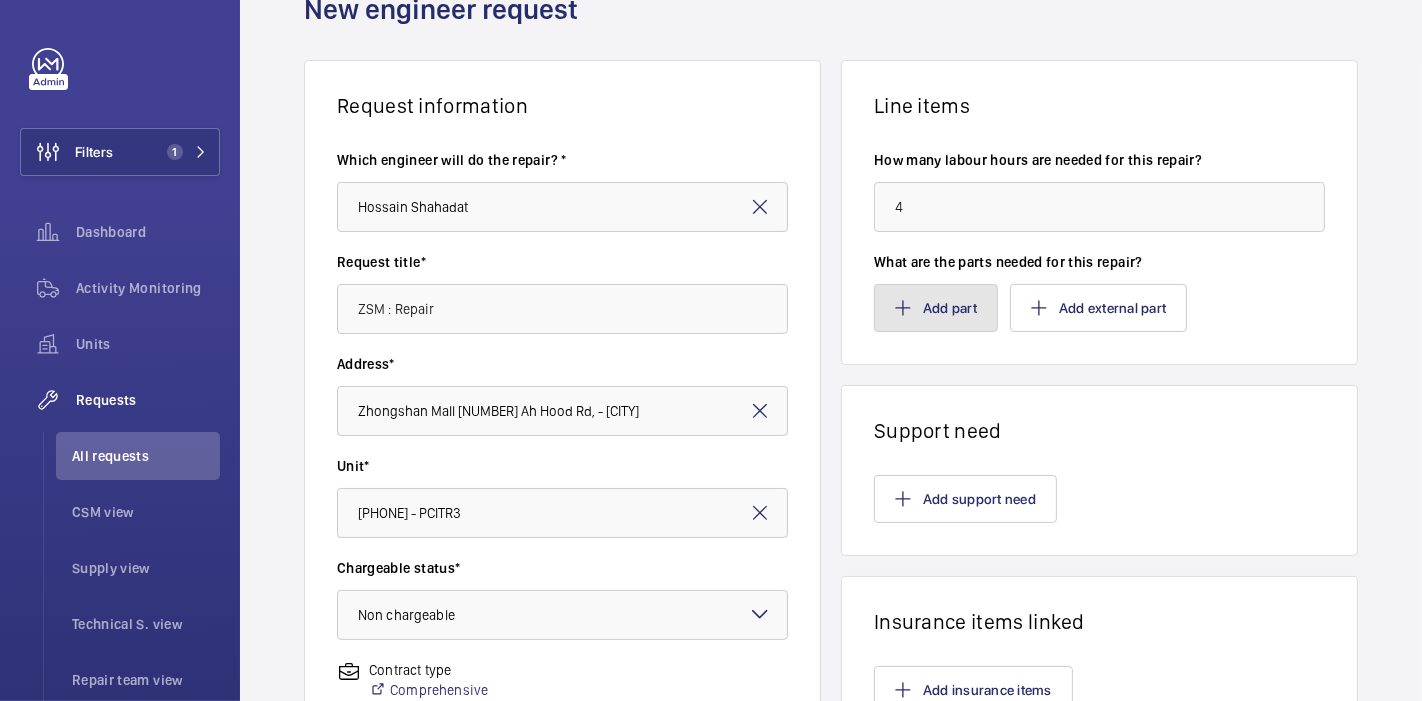 click on "Add part" 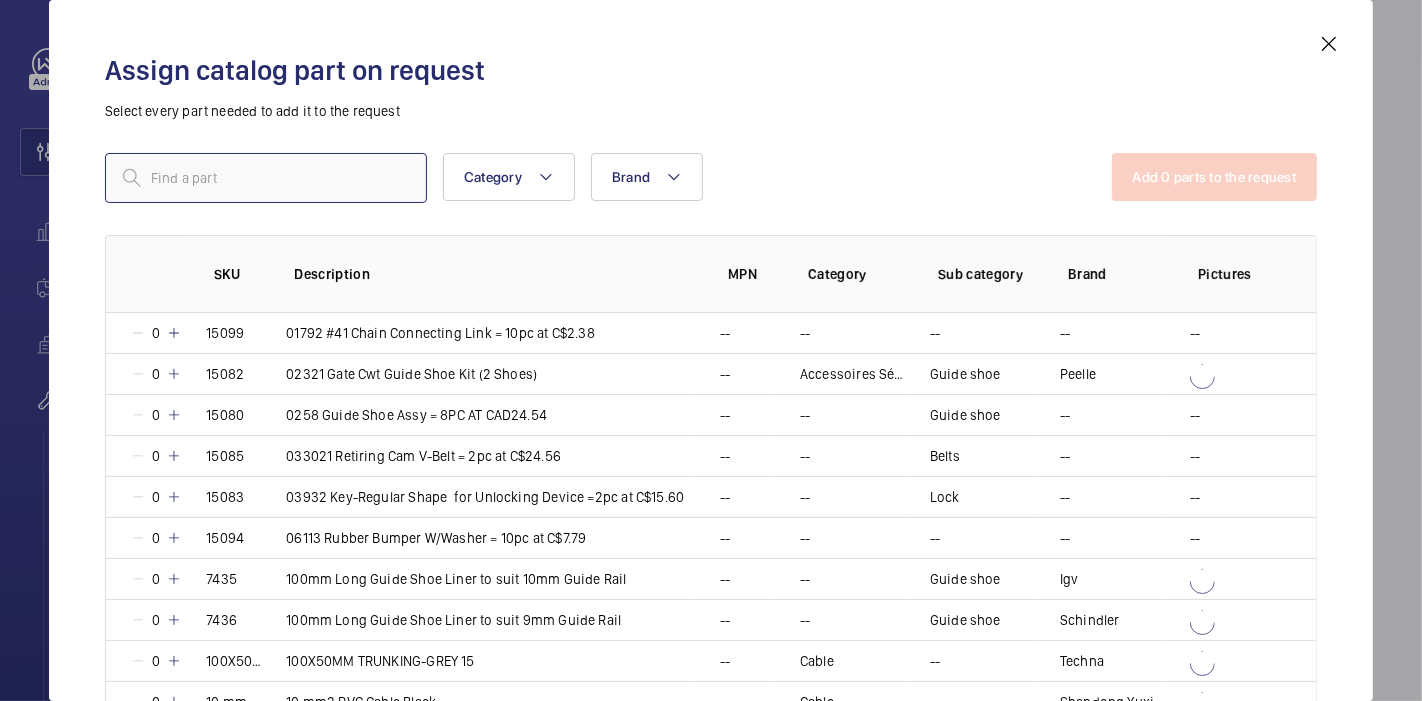 click at bounding box center (266, 178) 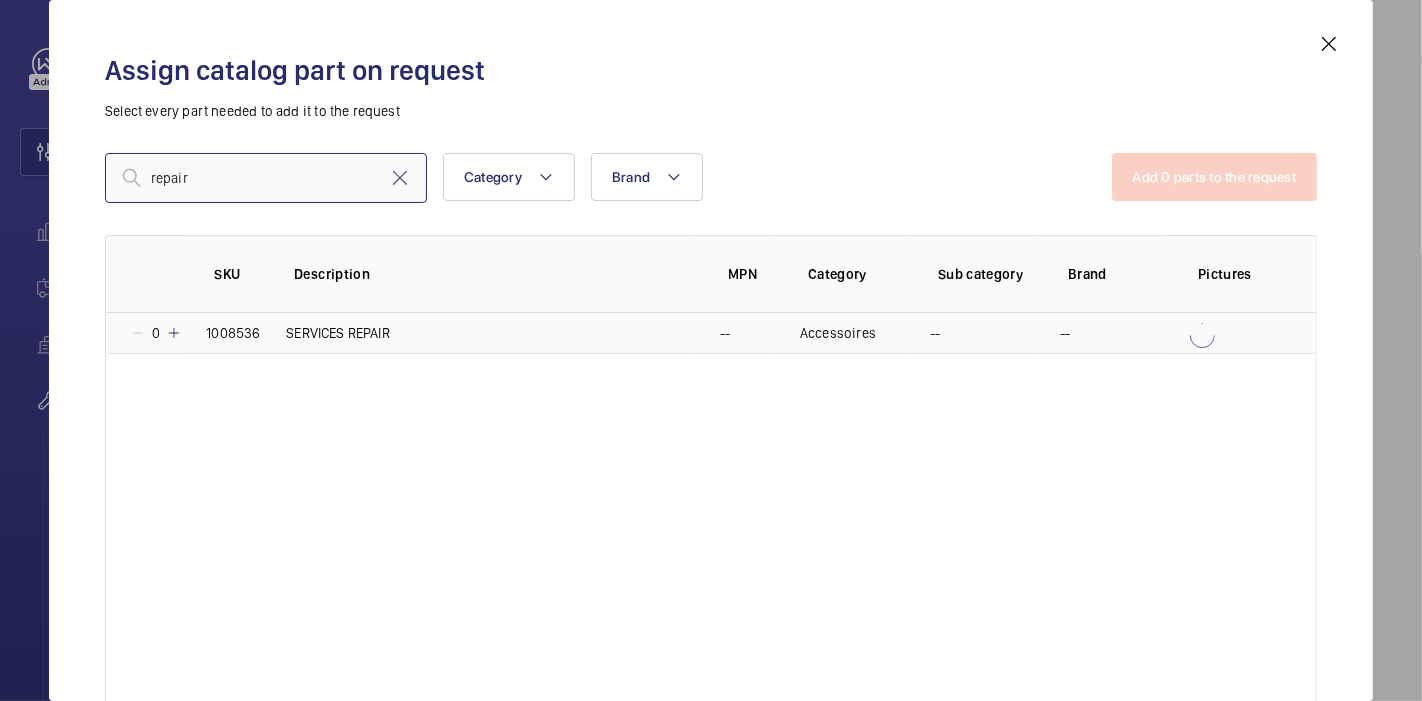 type on "repair" 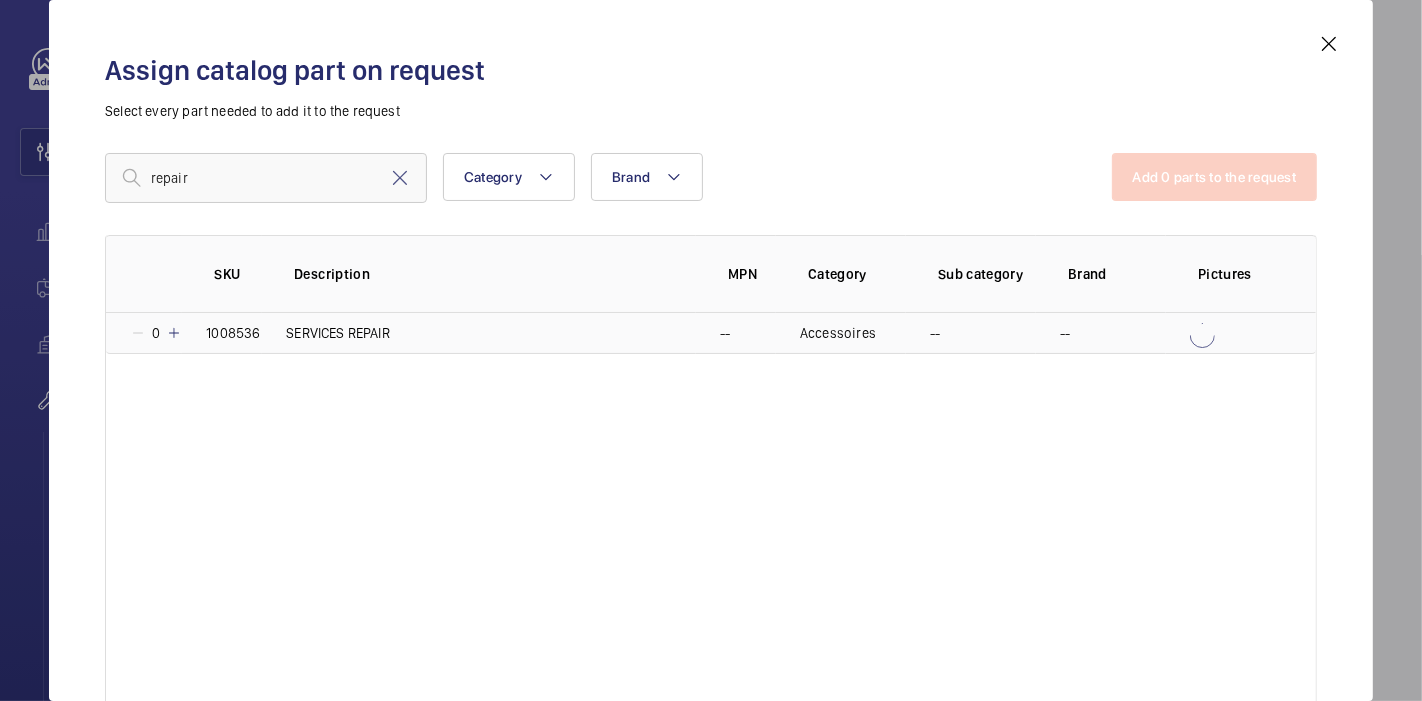 click at bounding box center [174, 333] 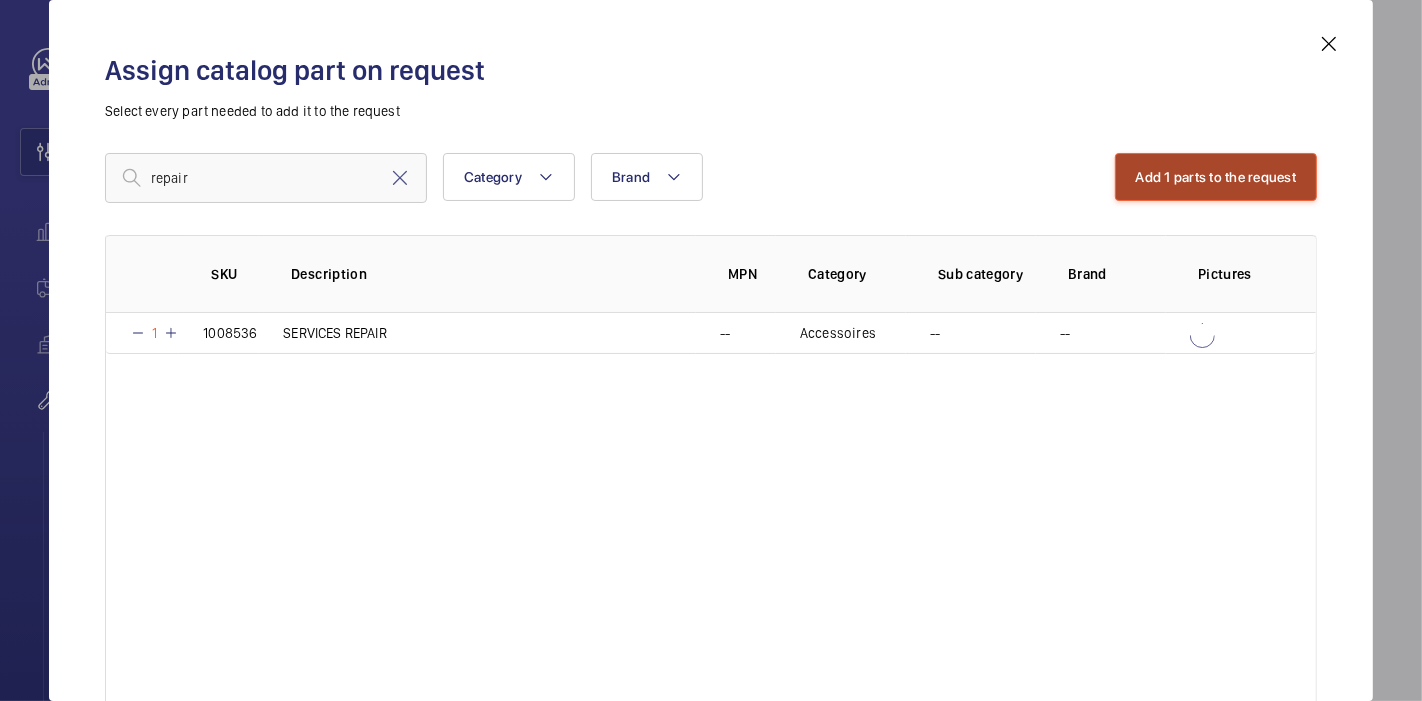 click on "Add 1 parts to the request" at bounding box center [1216, 177] 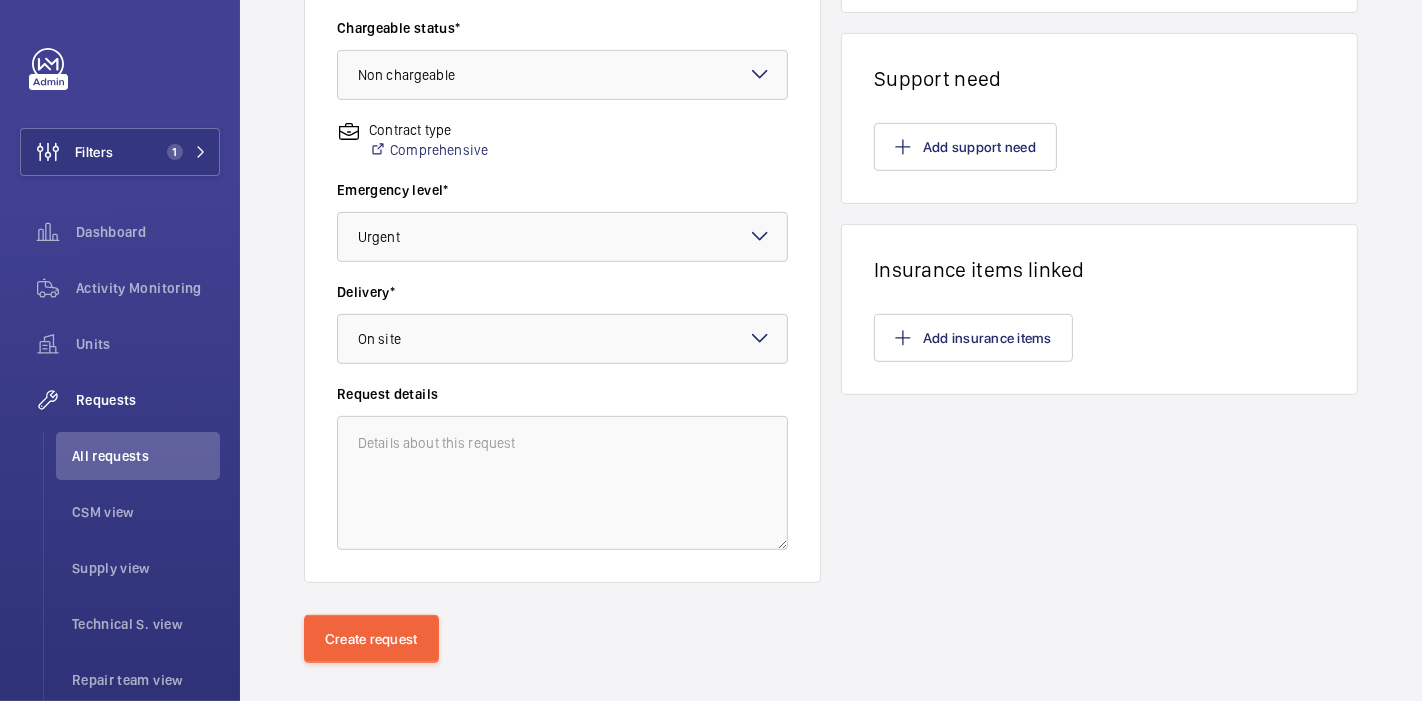 scroll, scrollTop: 661, scrollLeft: 0, axis: vertical 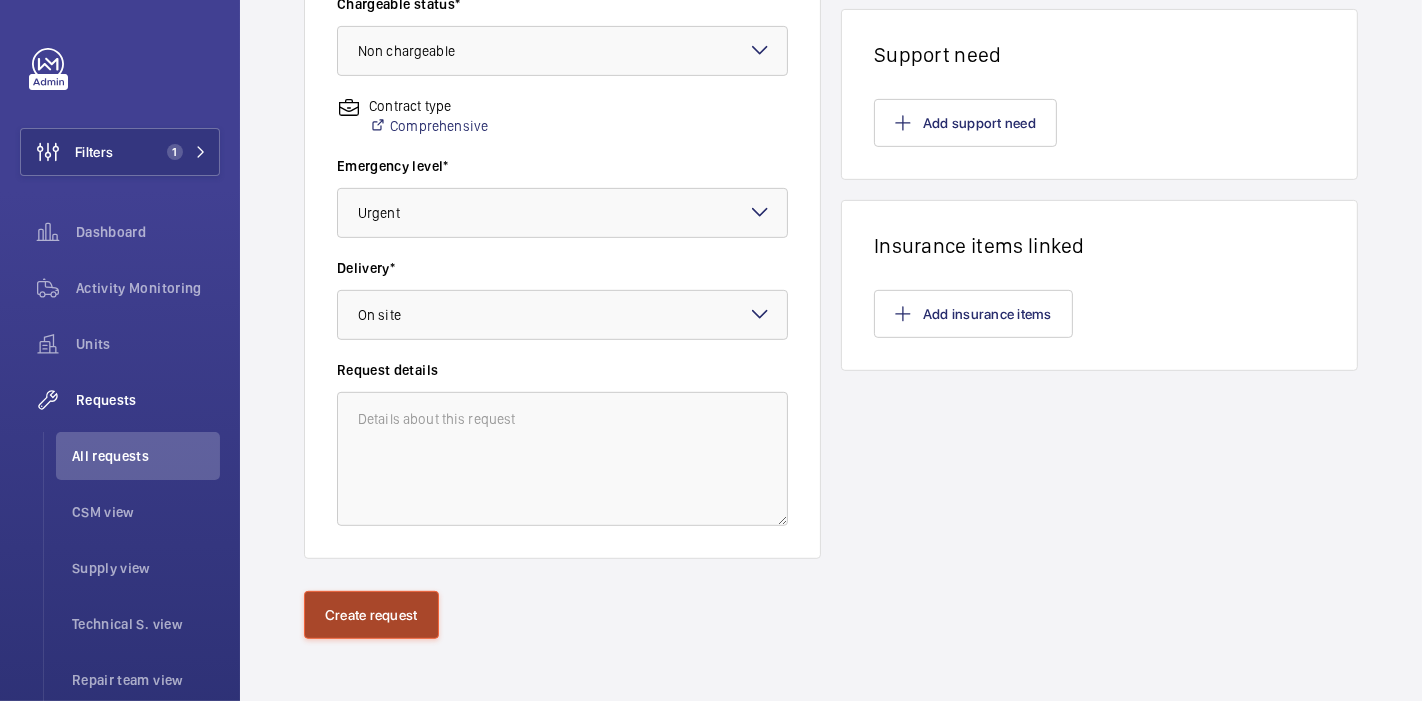 click on "Create request" 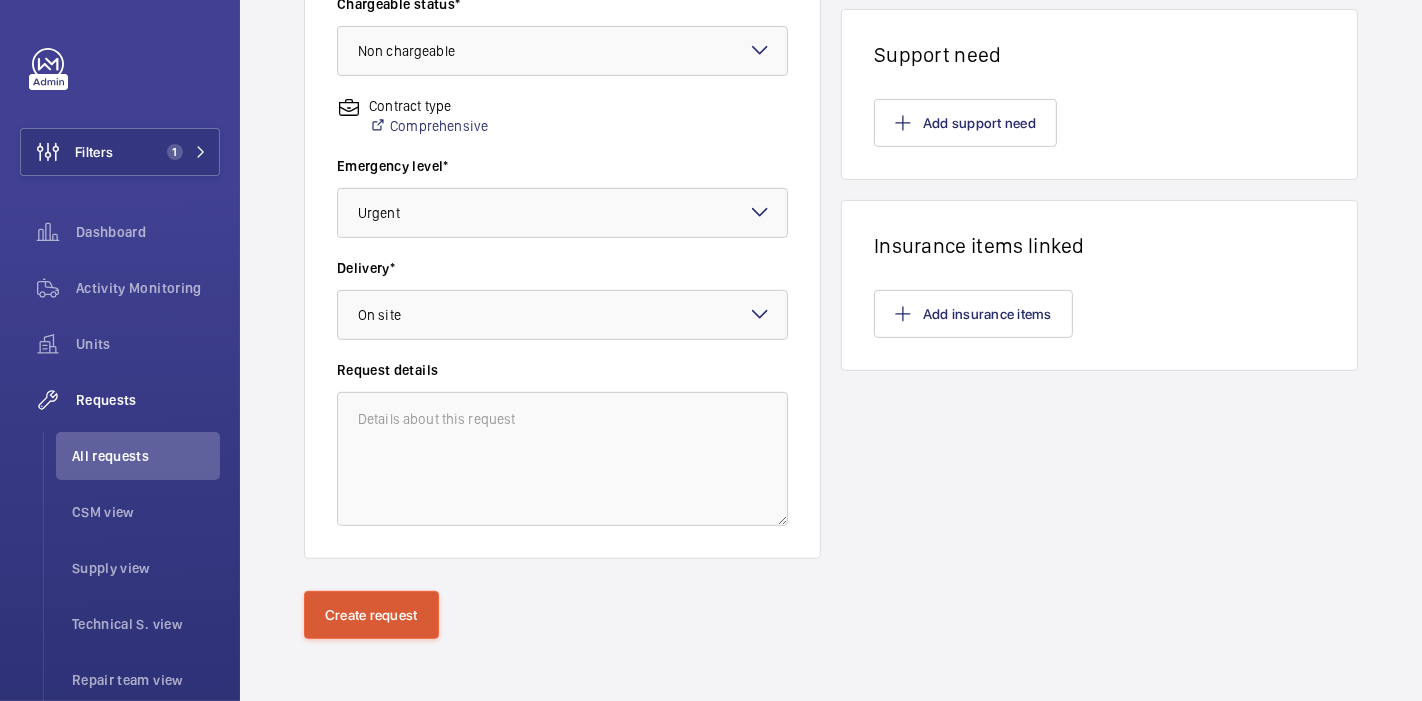 scroll, scrollTop: 0, scrollLeft: 0, axis: both 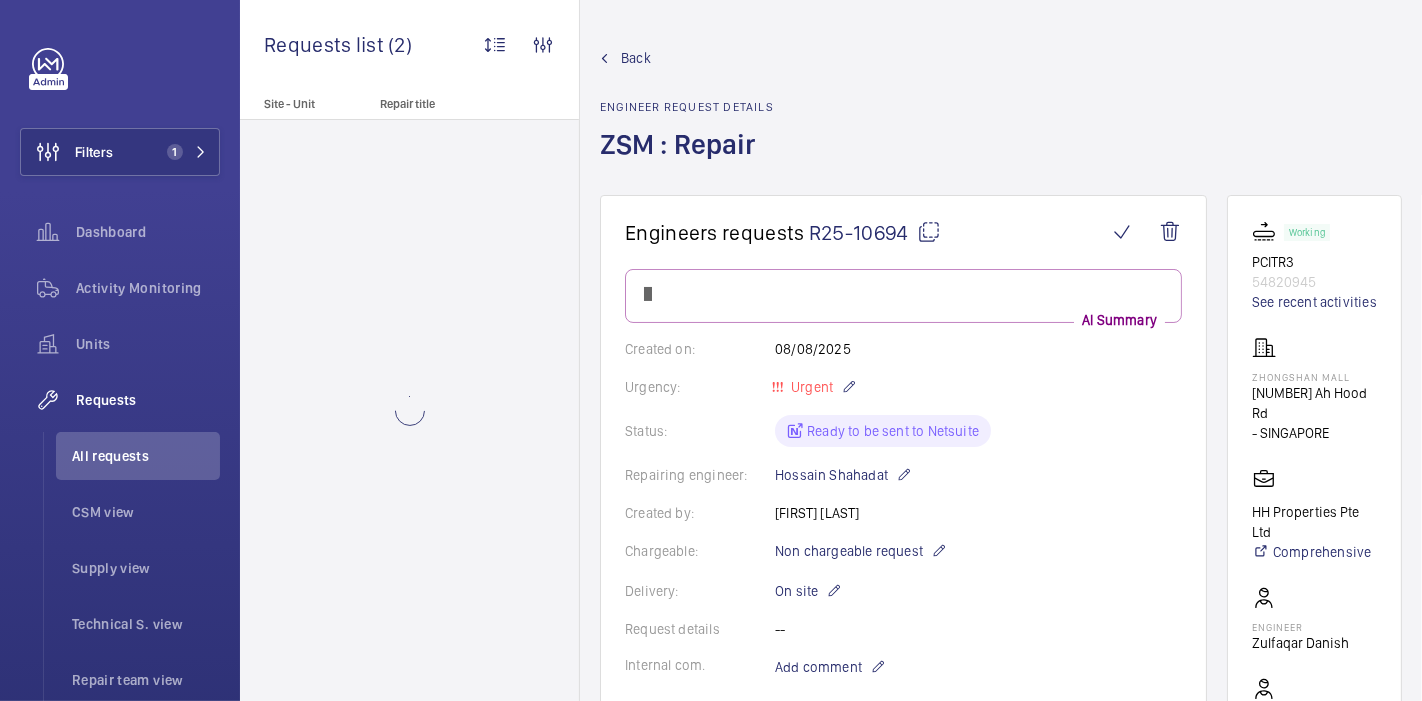 click 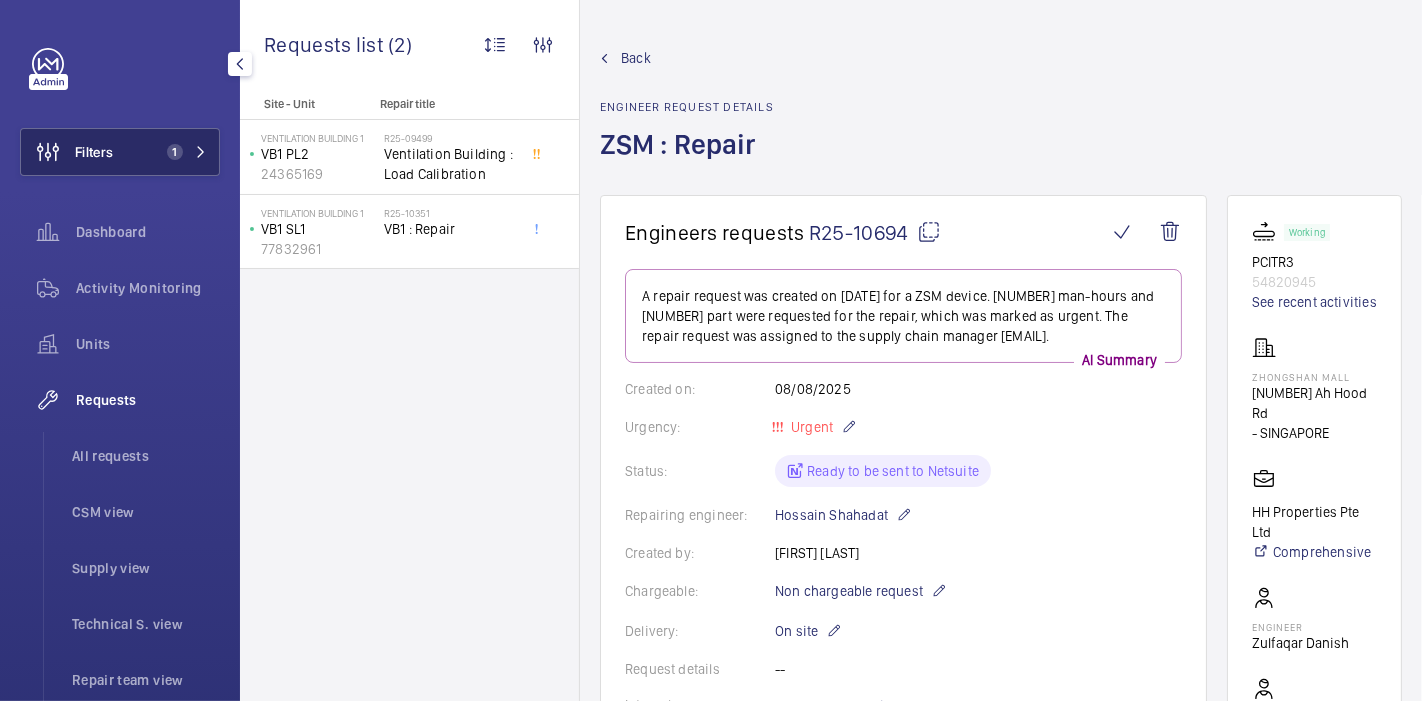 click on "Filters 1" 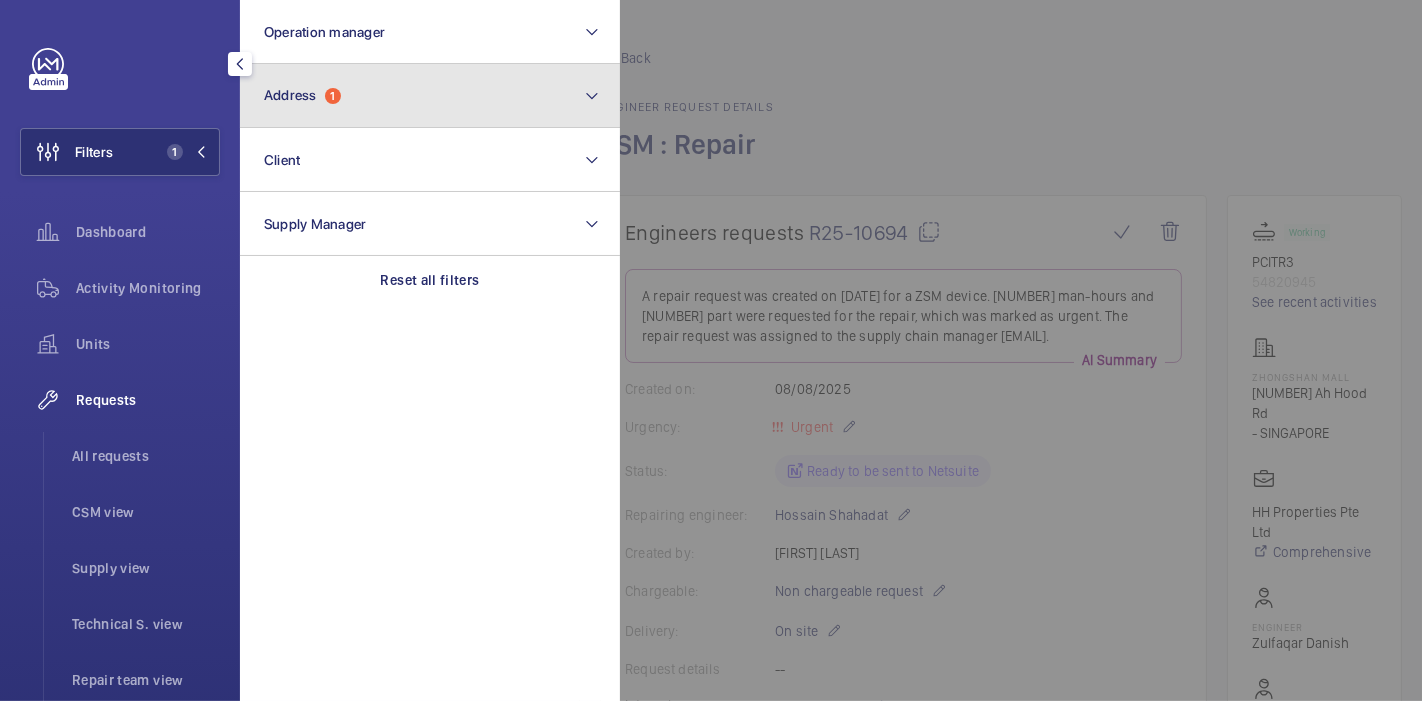 click on "Address  1" 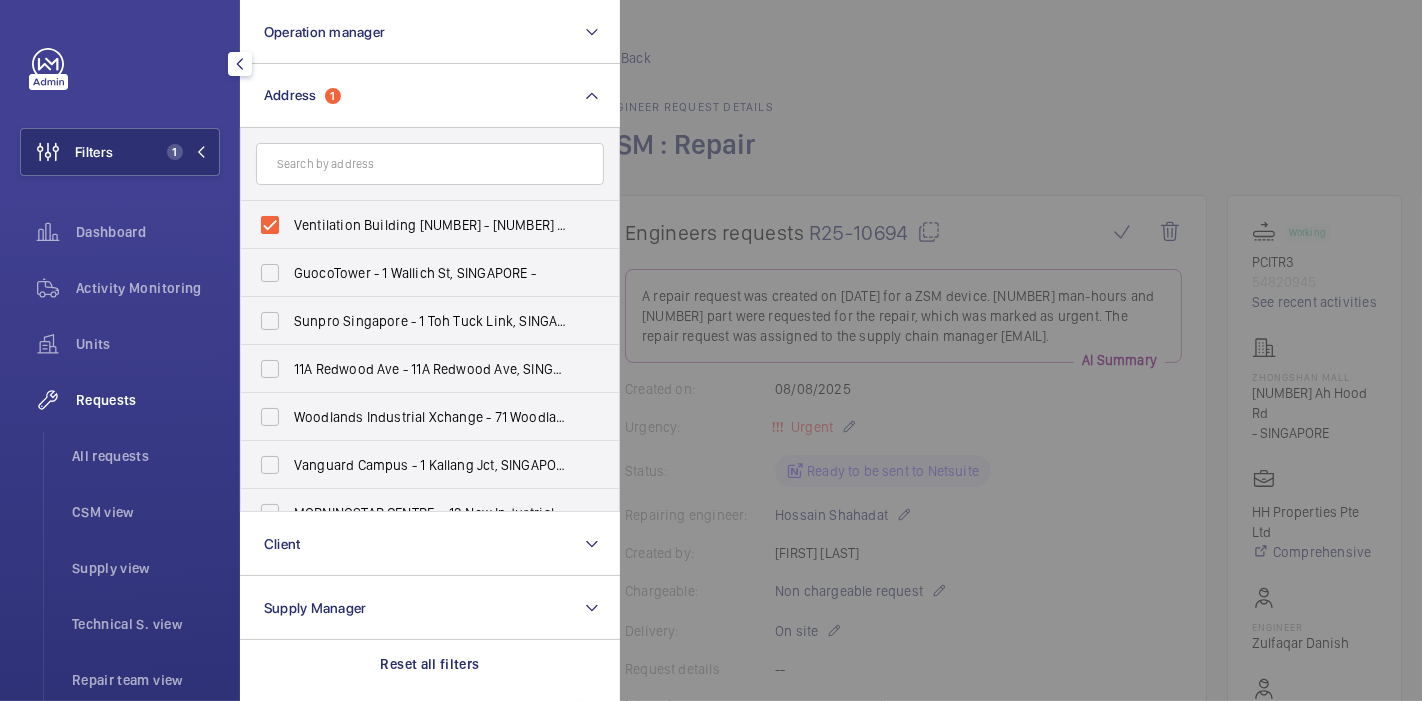 click on "Ventilation Building [NUMBER] - [NUMBER] Marina East Drive, [CITY] [POSTAL_CODE]" at bounding box center [415, 225] 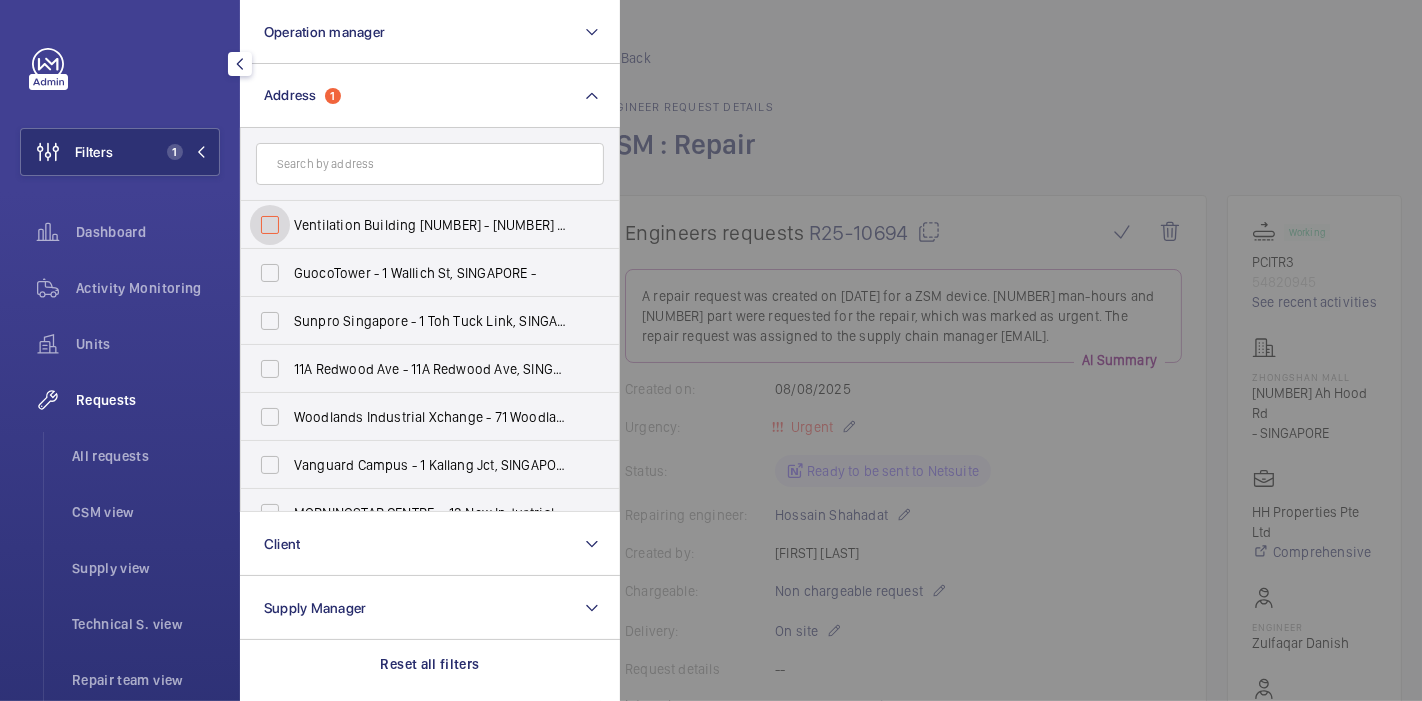 checkbox on "false" 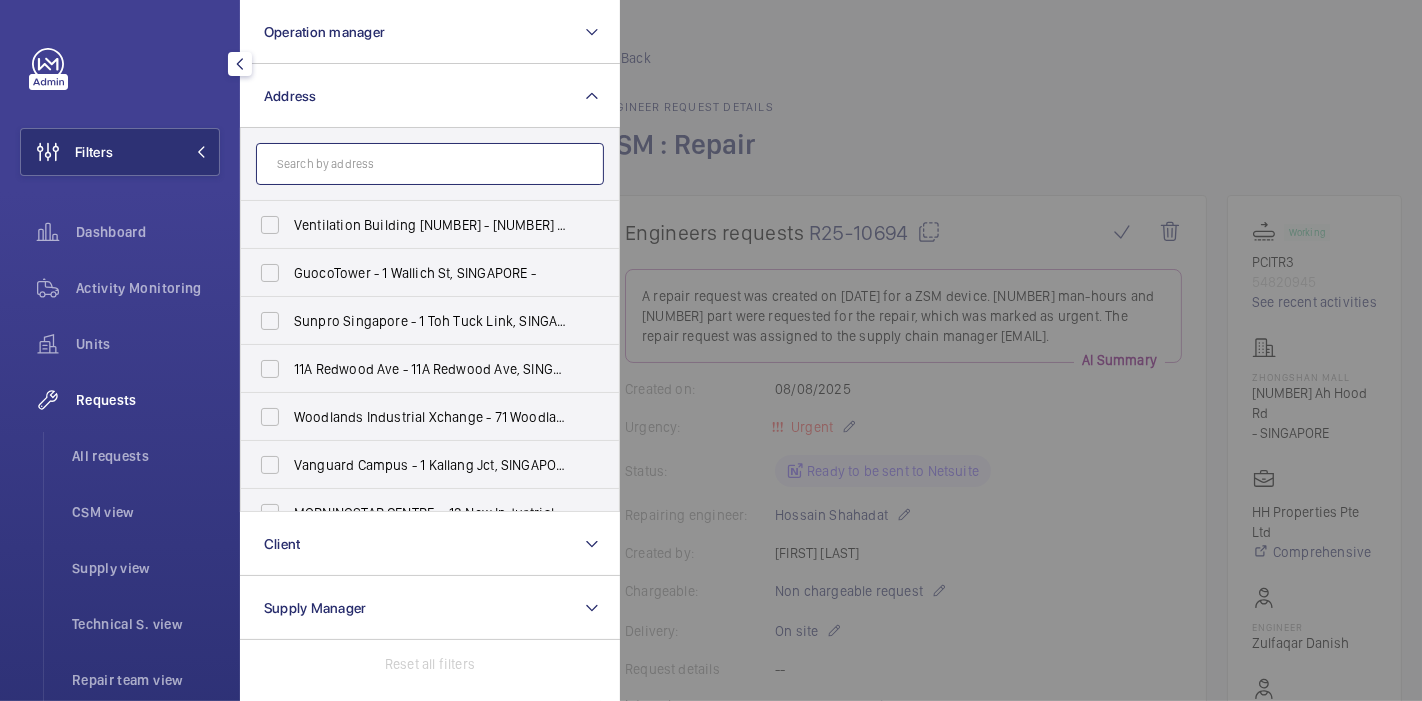 click 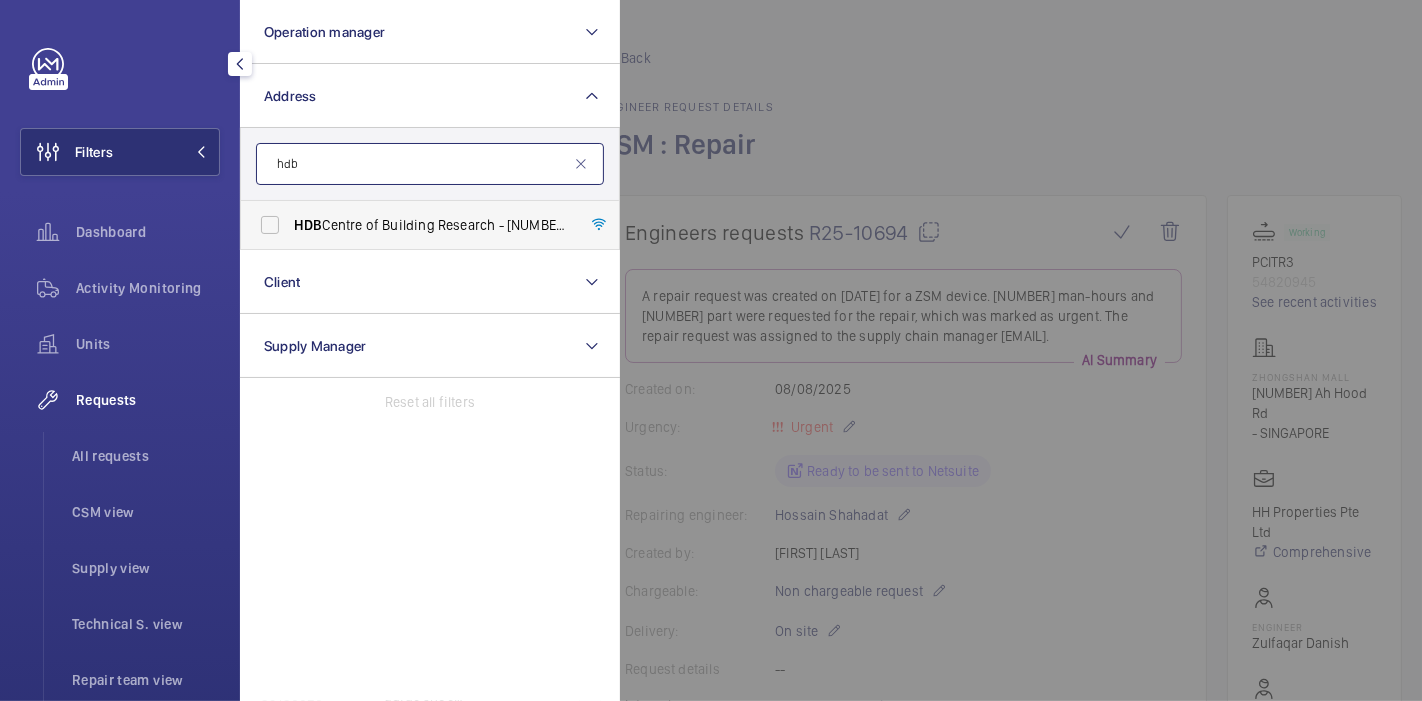 type on "hdb" 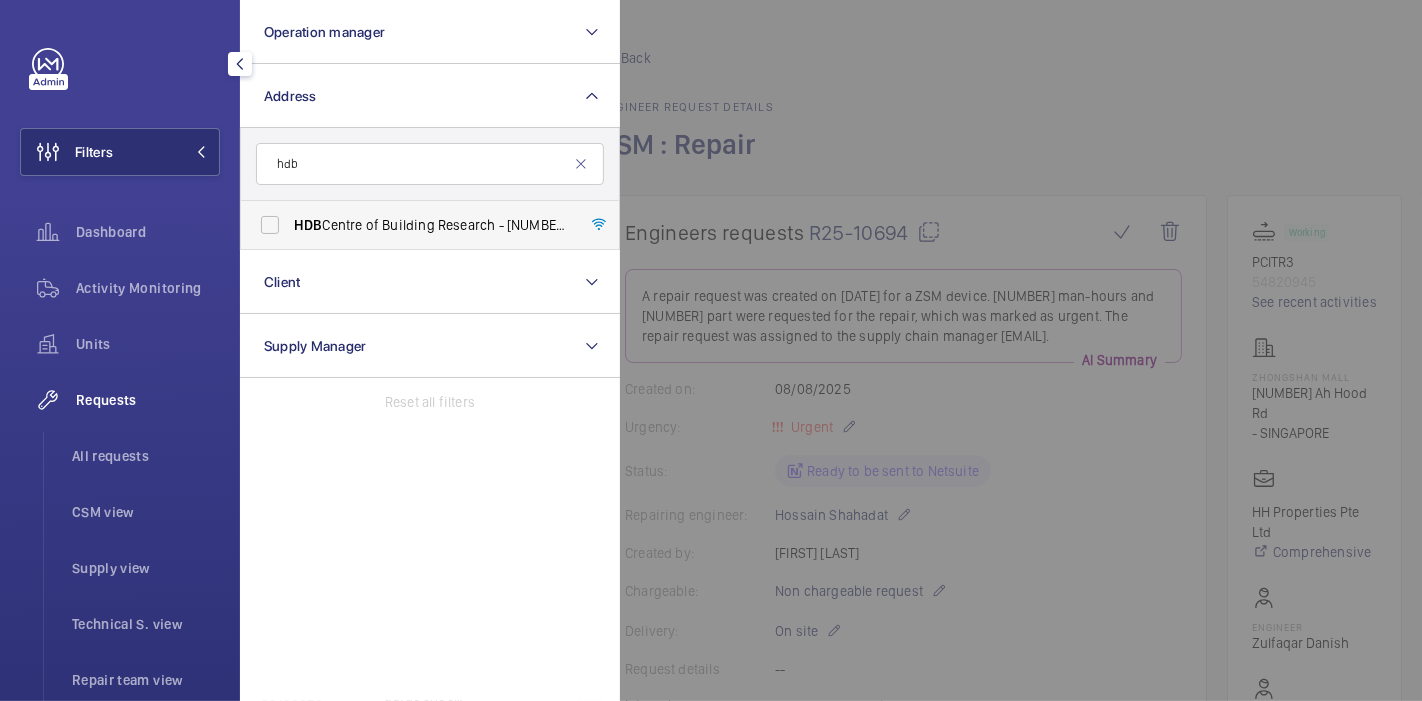 click on "HDB  Centre of Building Research - [NUMBER] Woodlands Ave 8, [POSTAL_CODE] [CITY], [CITY] [POSTAL_CODE]" at bounding box center [431, 225] 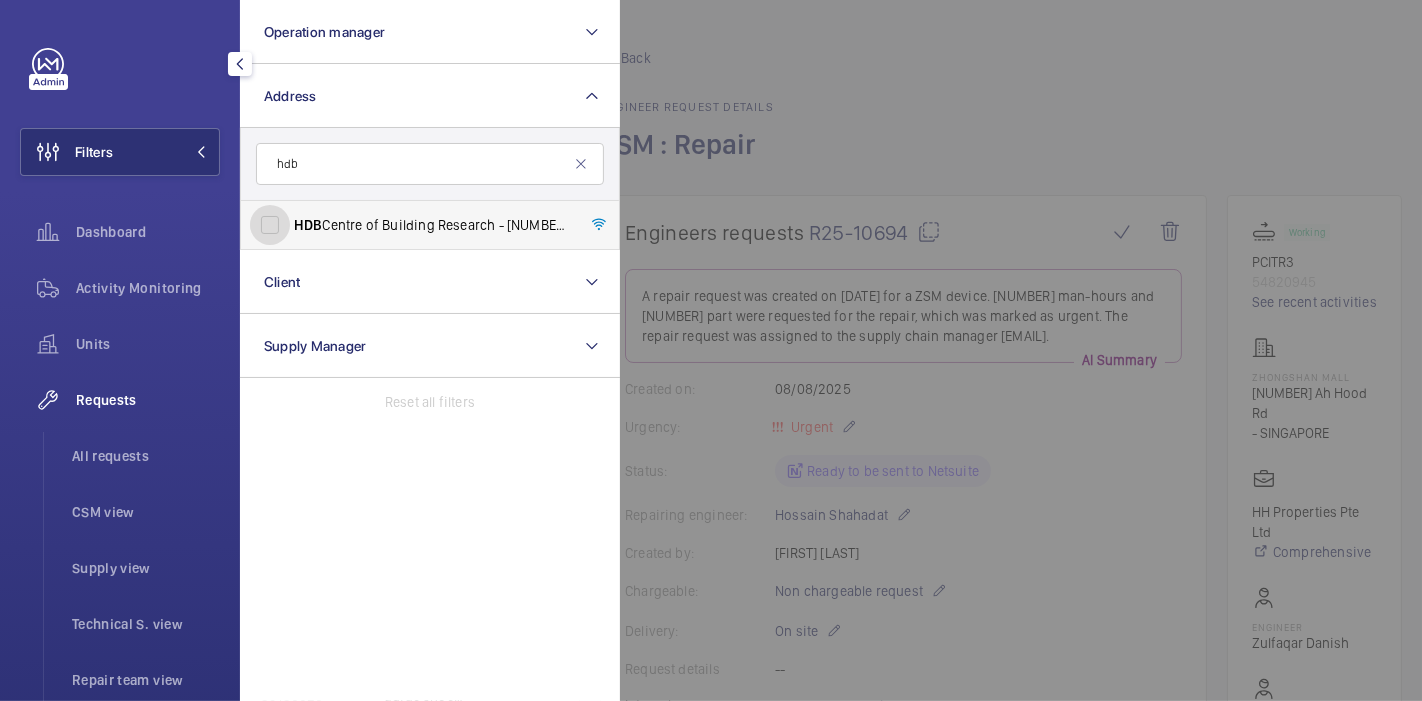 click on "HDB  Centre of Building Research - [NUMBER] Woodlands Ave 8, [POSTAL_CODE] [CITY], [CITY] [POSTAL_CODE]" at bounding box center (270, 225) 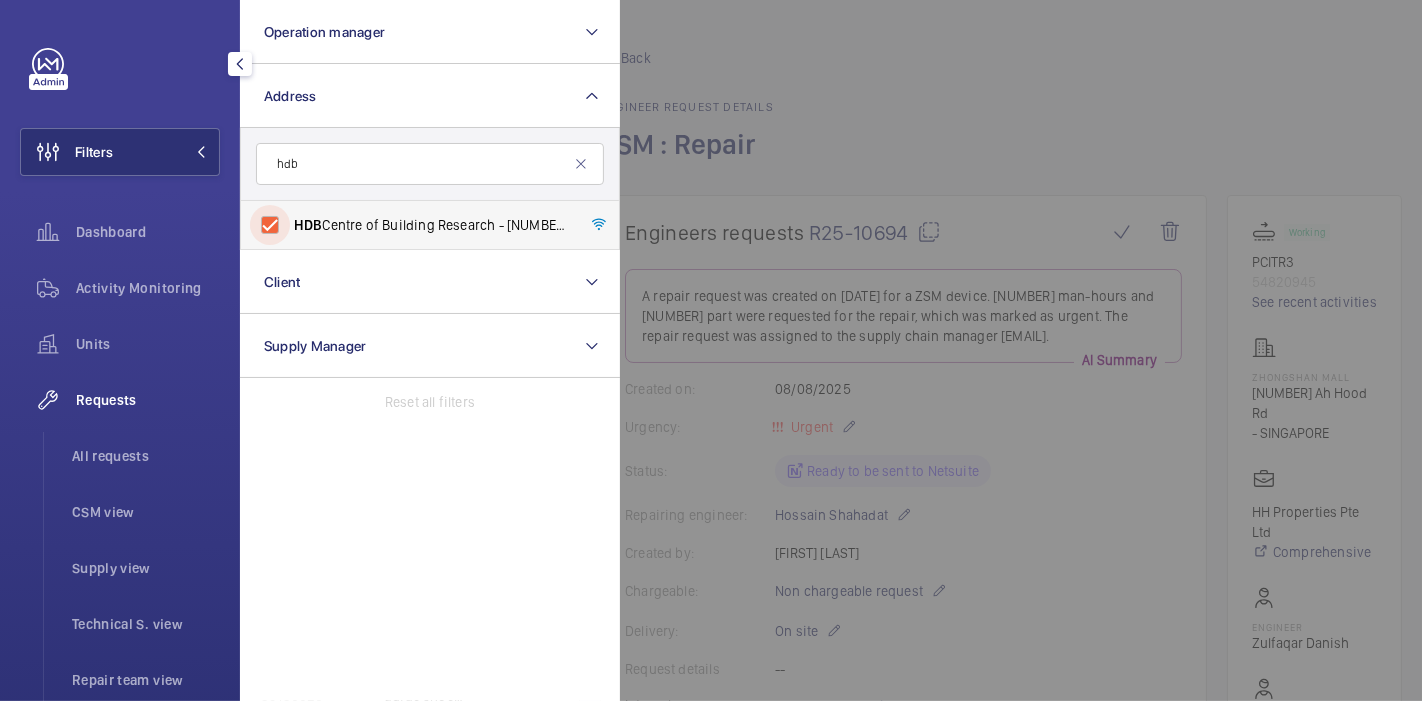 checkbox on "true" 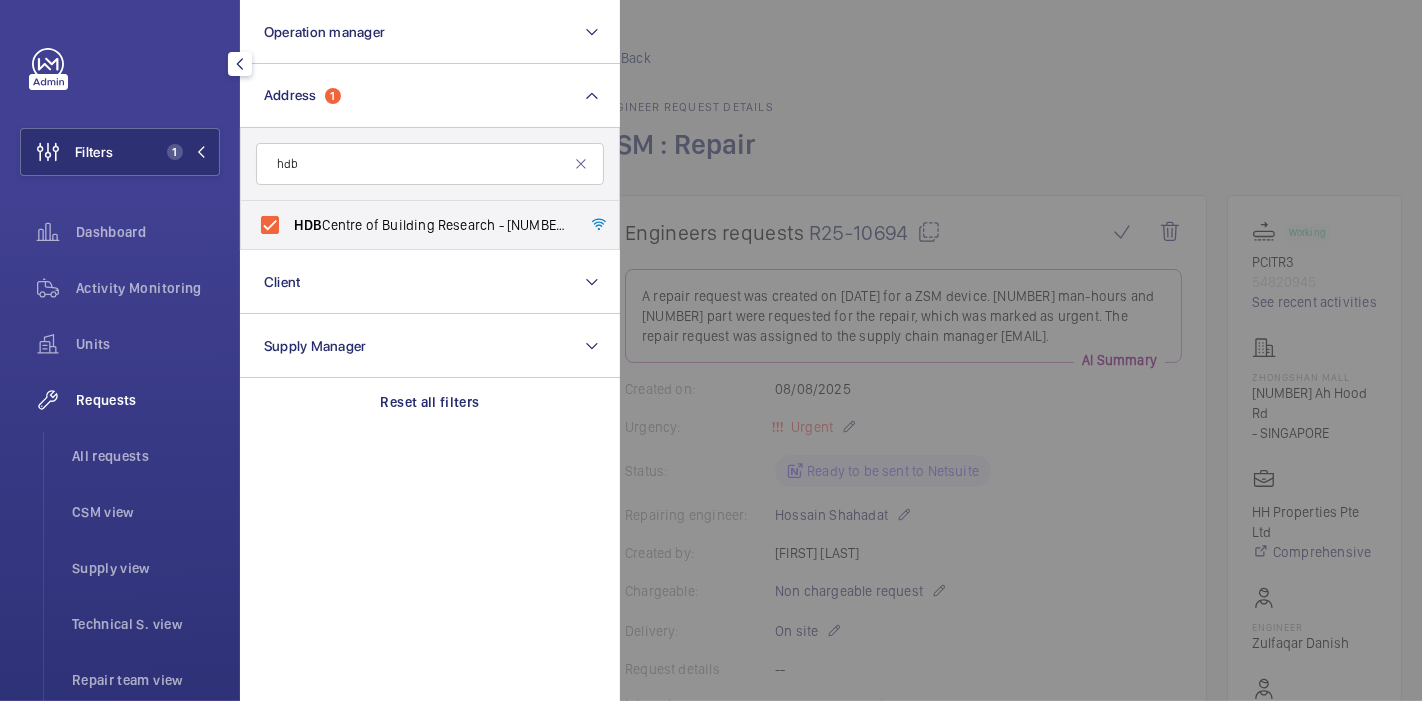 click 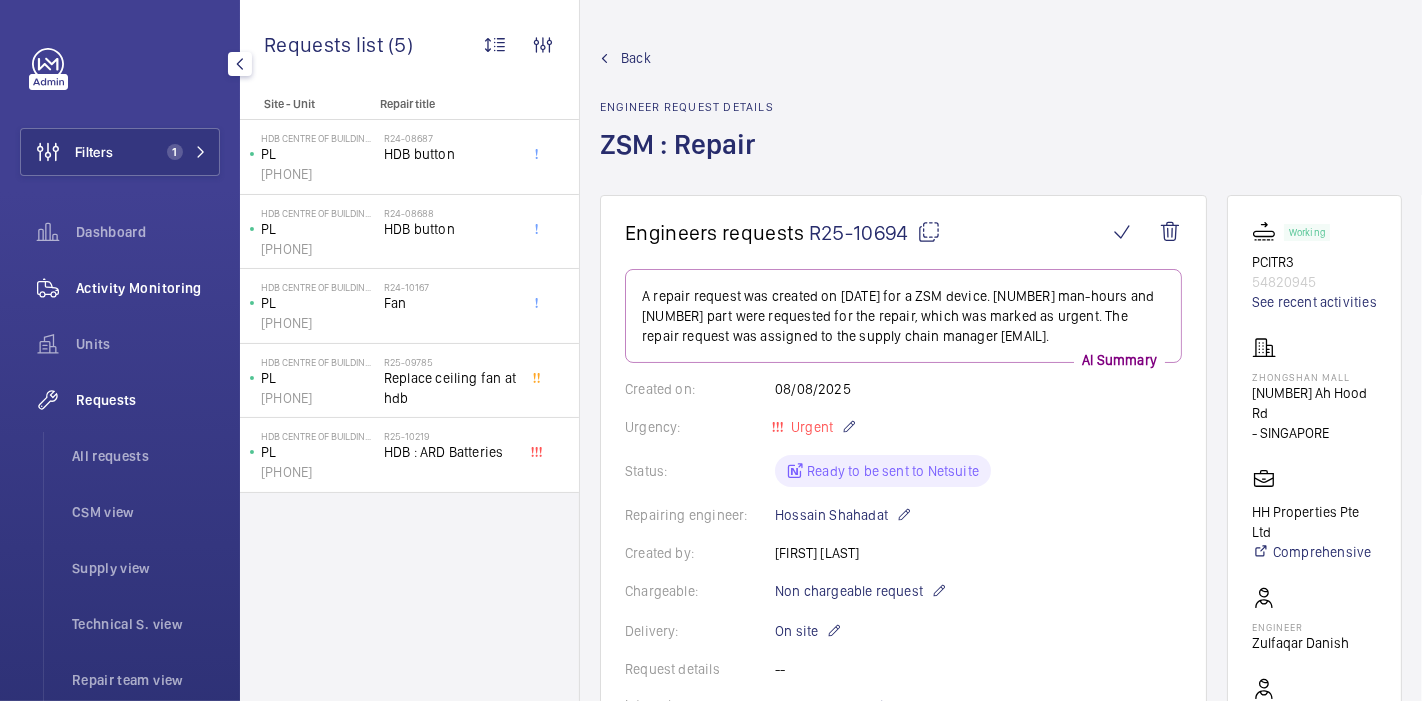 click on "Activity Monitoring" 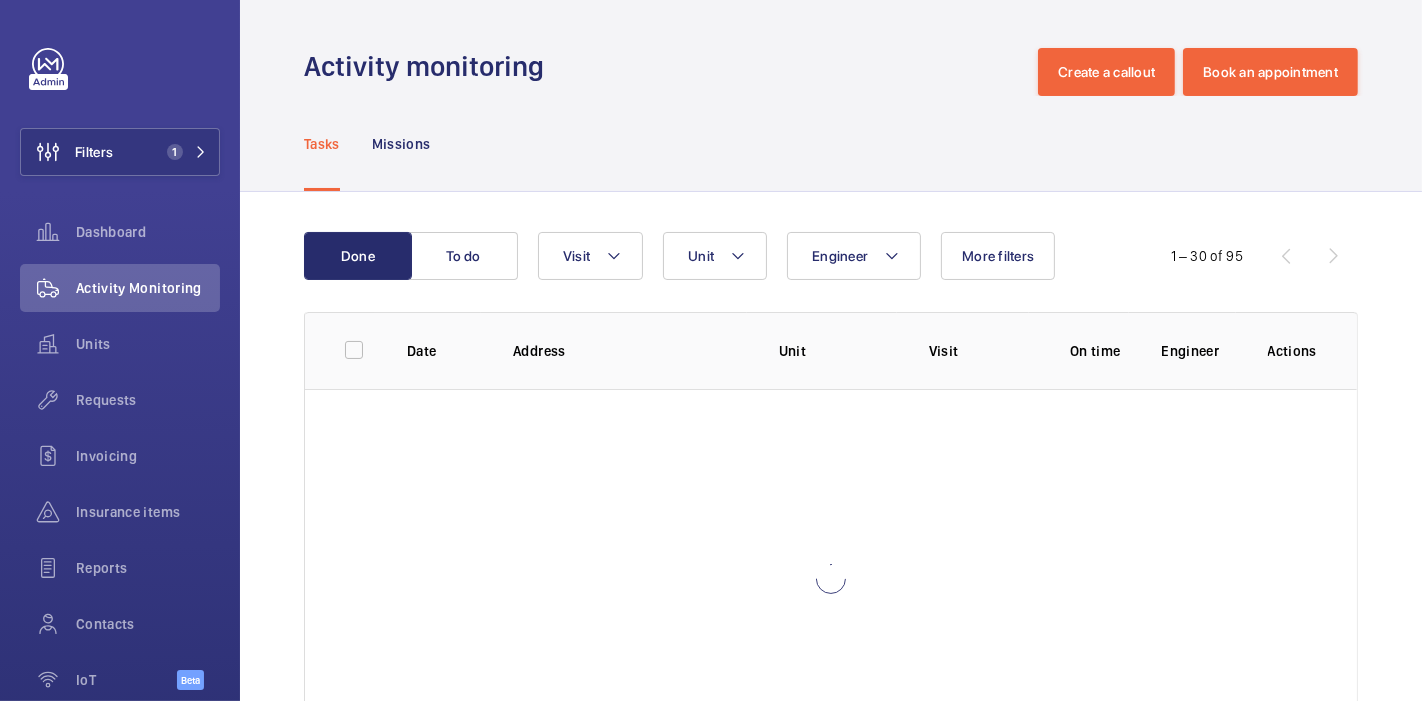 scroll, scrollTop: 115, scrollLeft: 0, axis: vertical 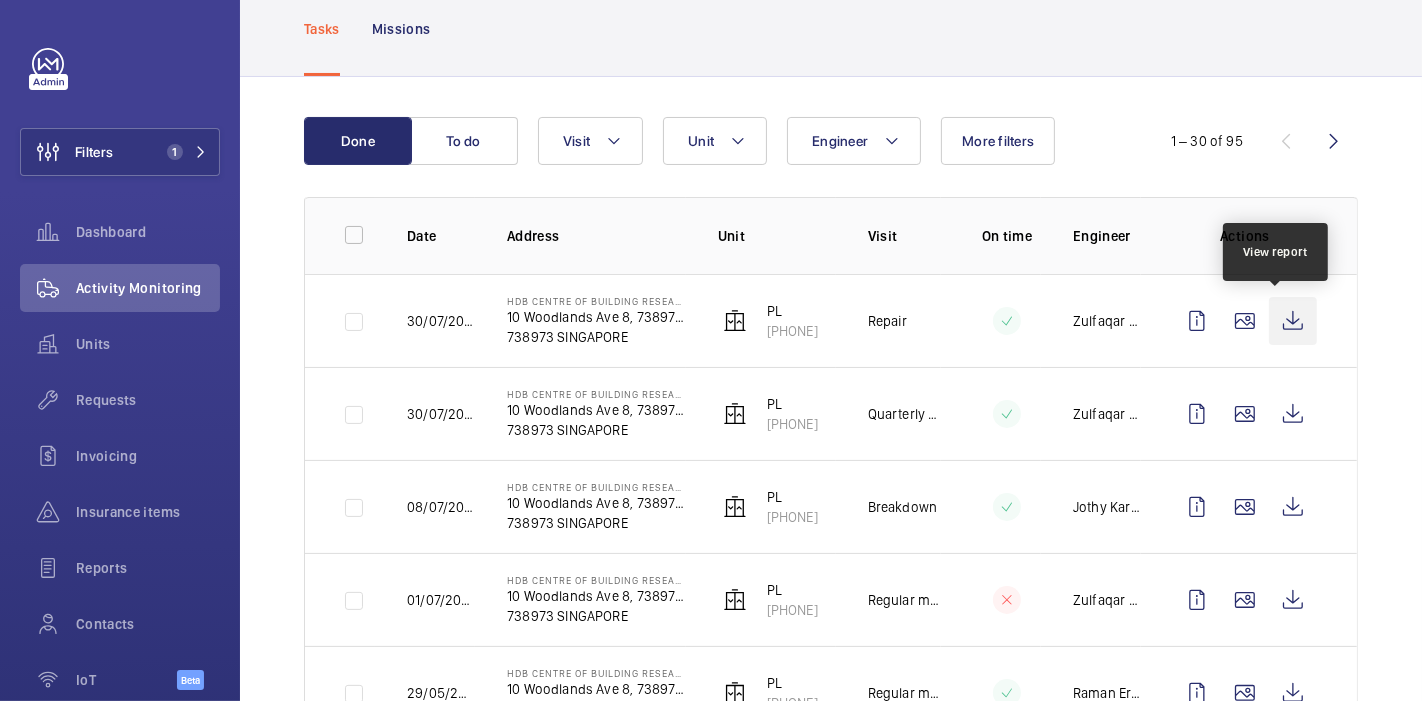 click 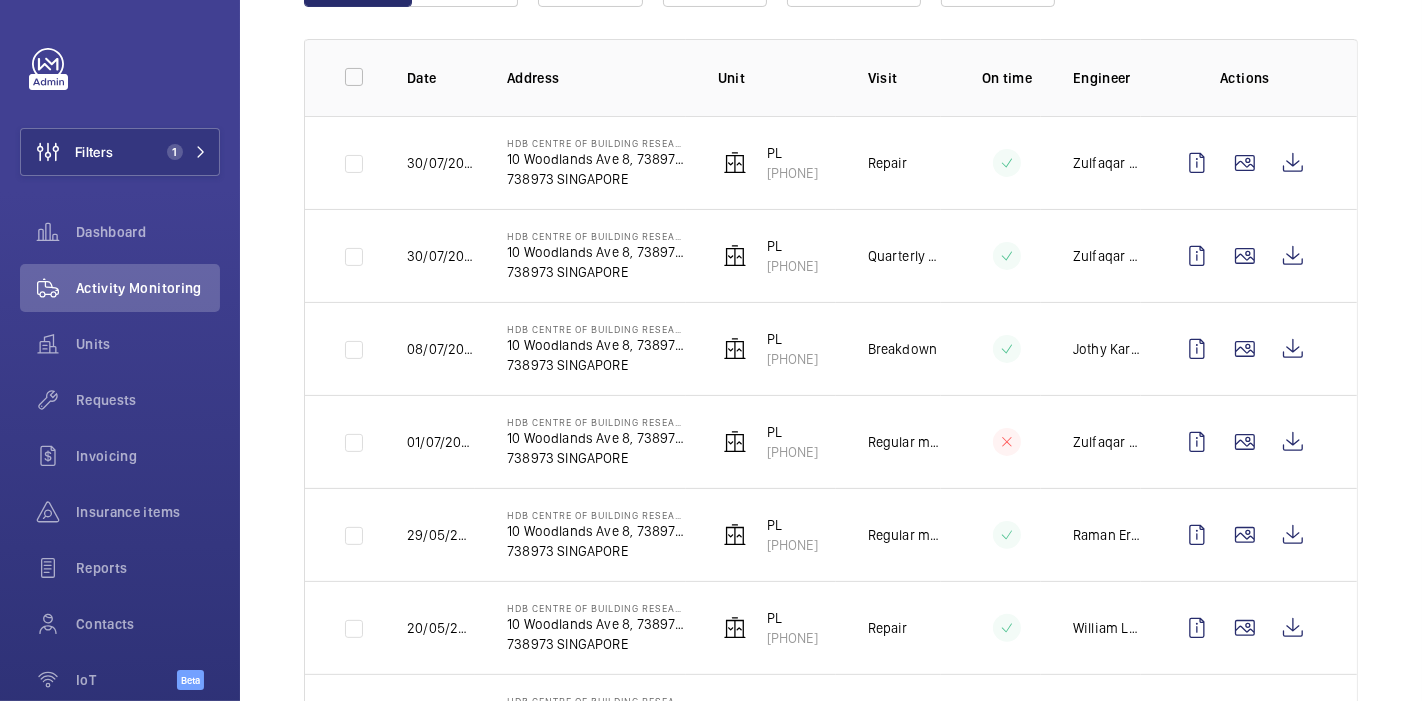 scroll, scrollTop: 357, scrollLeft: 0, axis: vertical 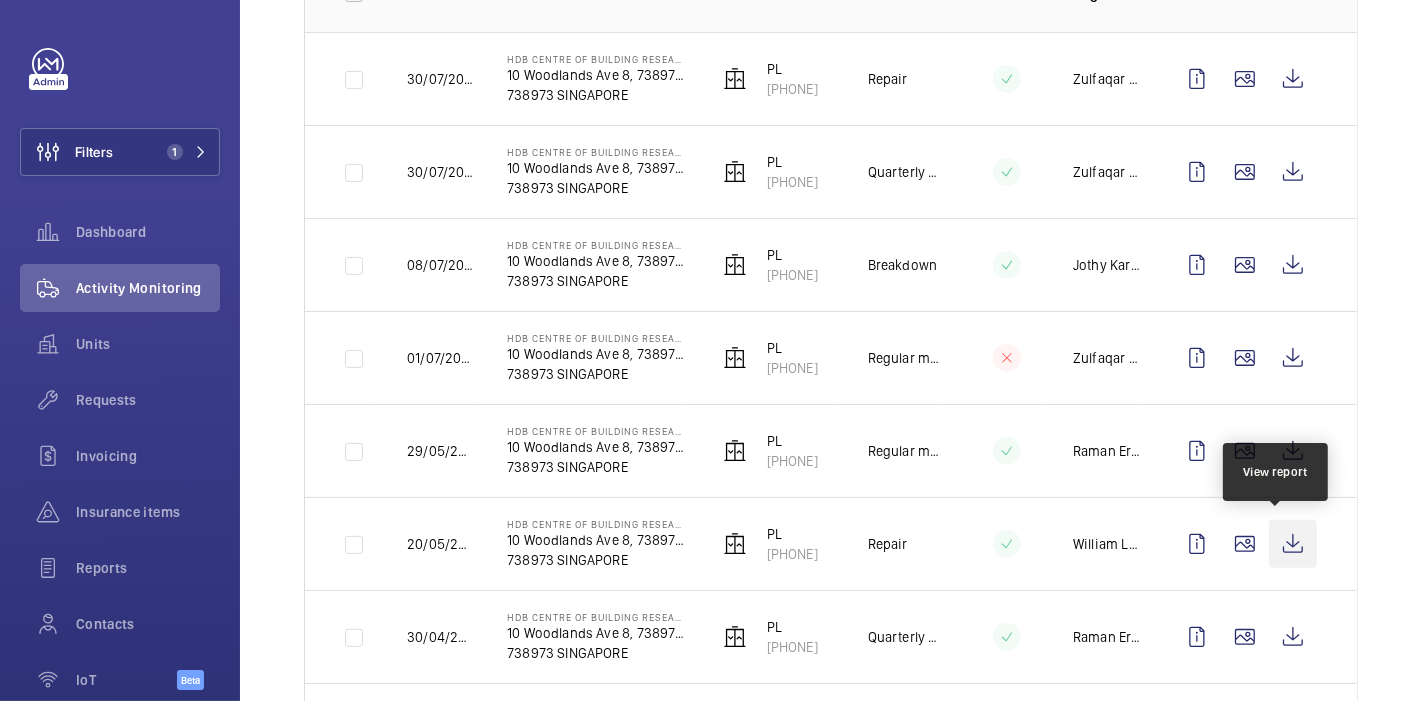 click 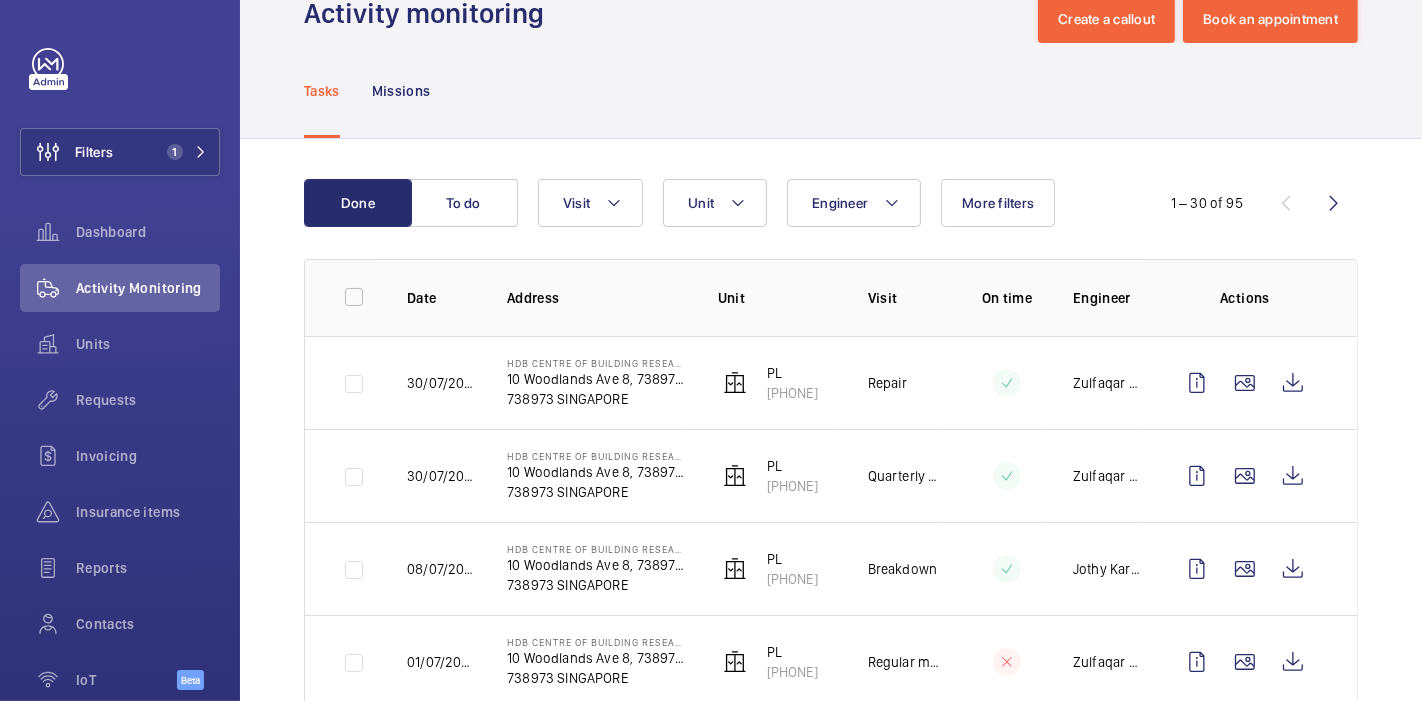 scroll, scrollTop: 0, scrollLeft: 0, axis: both 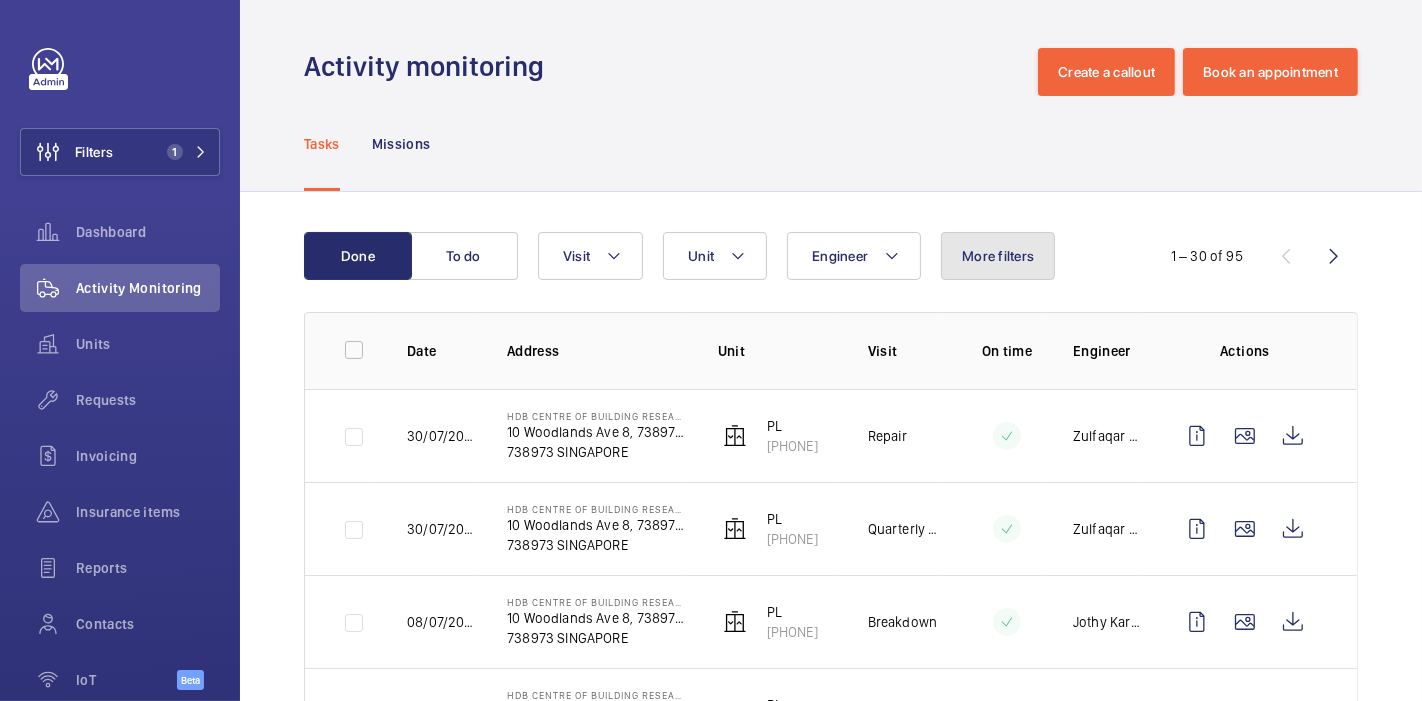 click on "More filters" 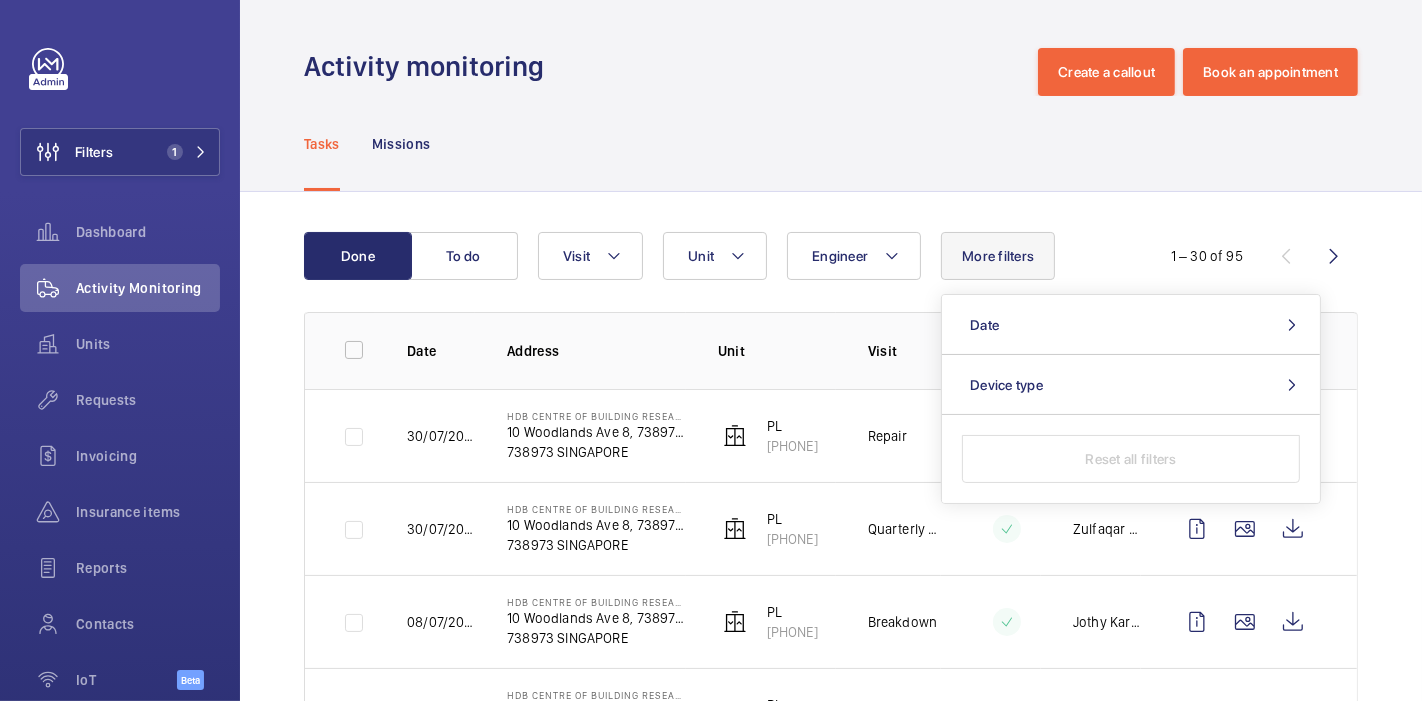 click on "Tasks Missions" 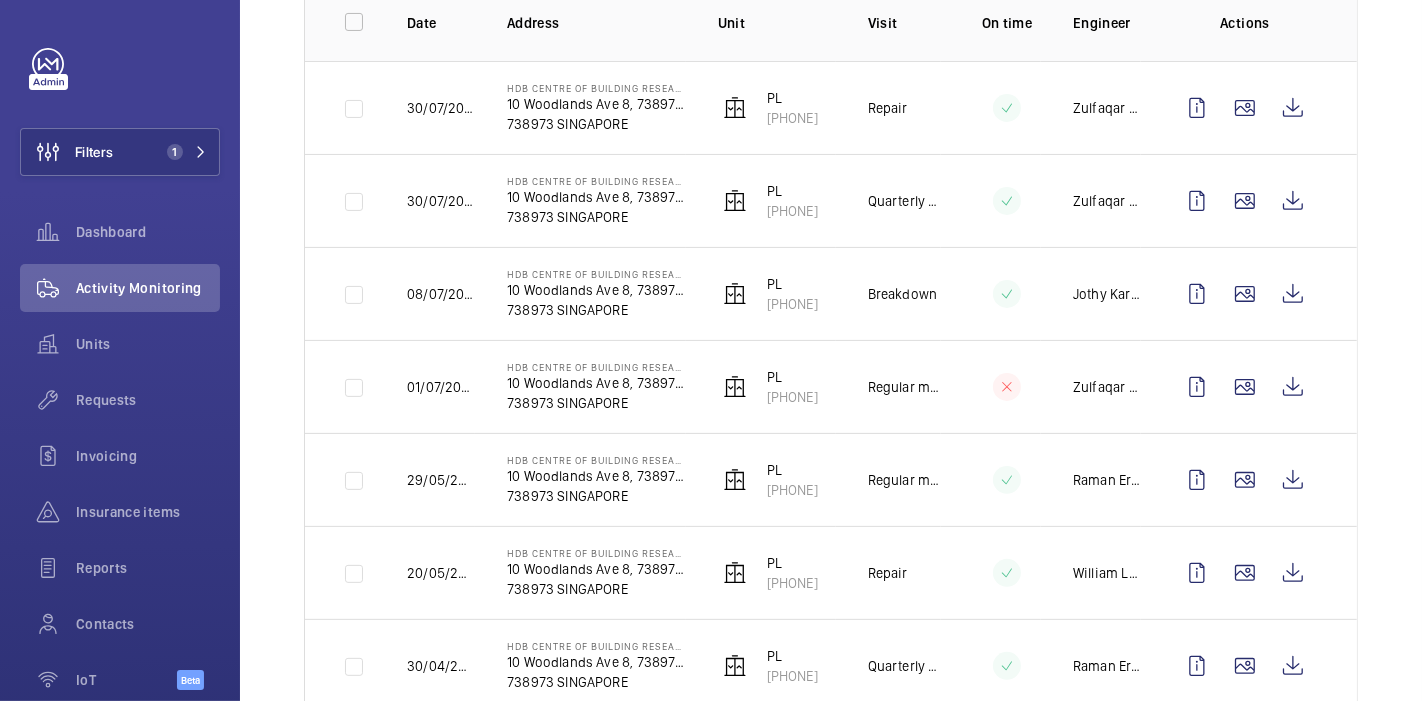 scroll, scrollTop: 0, scrollLeft: 0, axis: both 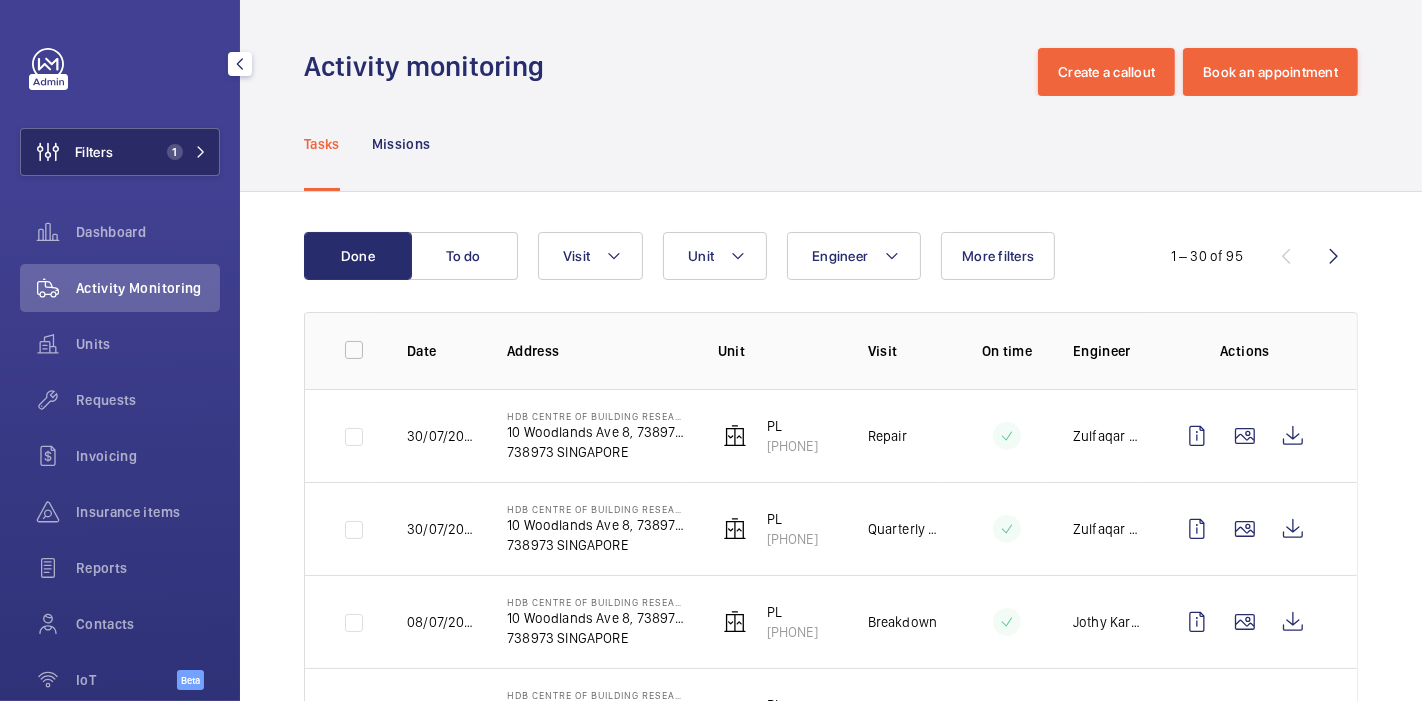 click on "1" 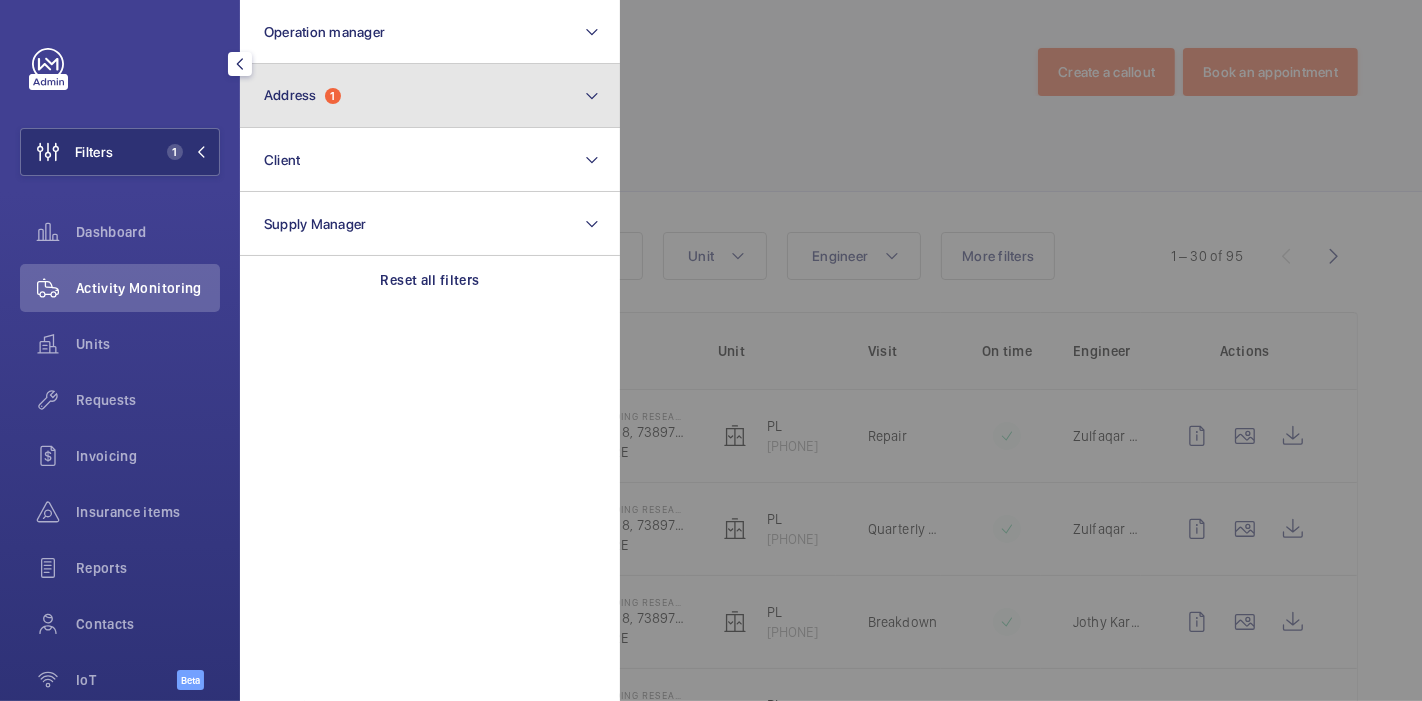 click on "Address  1" 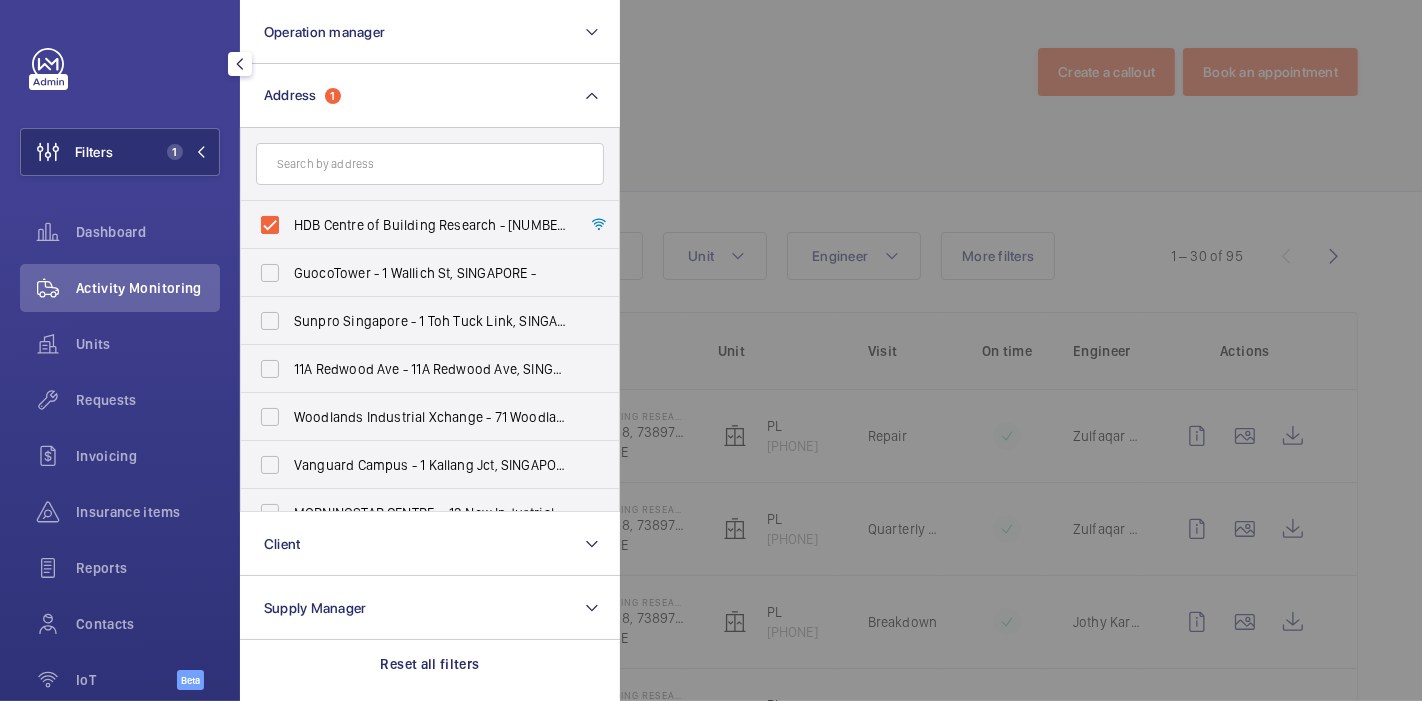 click on "HDB Centre of Building Research - [NUMBER] Woodlands Ave 8, [POSTAL_CODE] [CITY], [CITY] [POSTAL_CODE]" at bounding box center (415, 225) 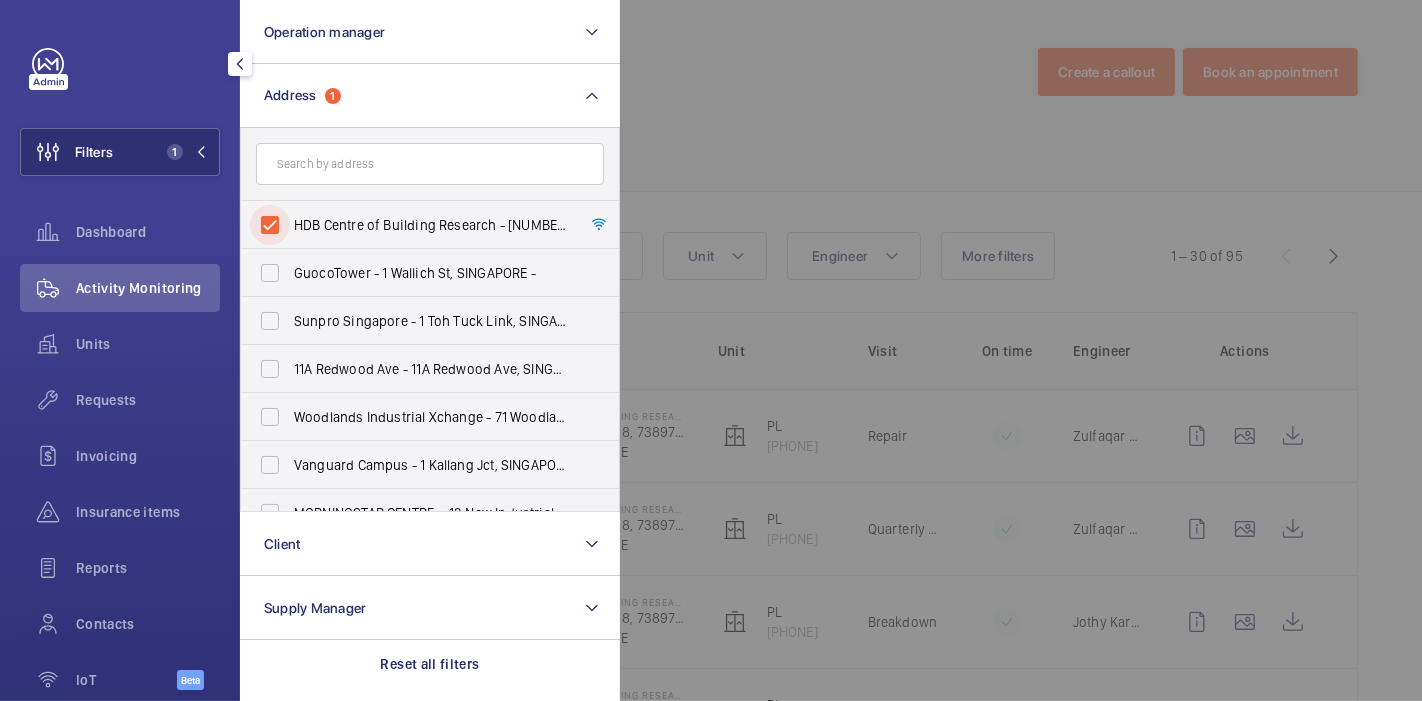 click on "HDB Centre of Building Research - [NUMBER] Woodlands Ave 8, [POSTAL_CODE] [CITY], [CITY] [POSTAL_CODE]" at bounding box center [270, 225] 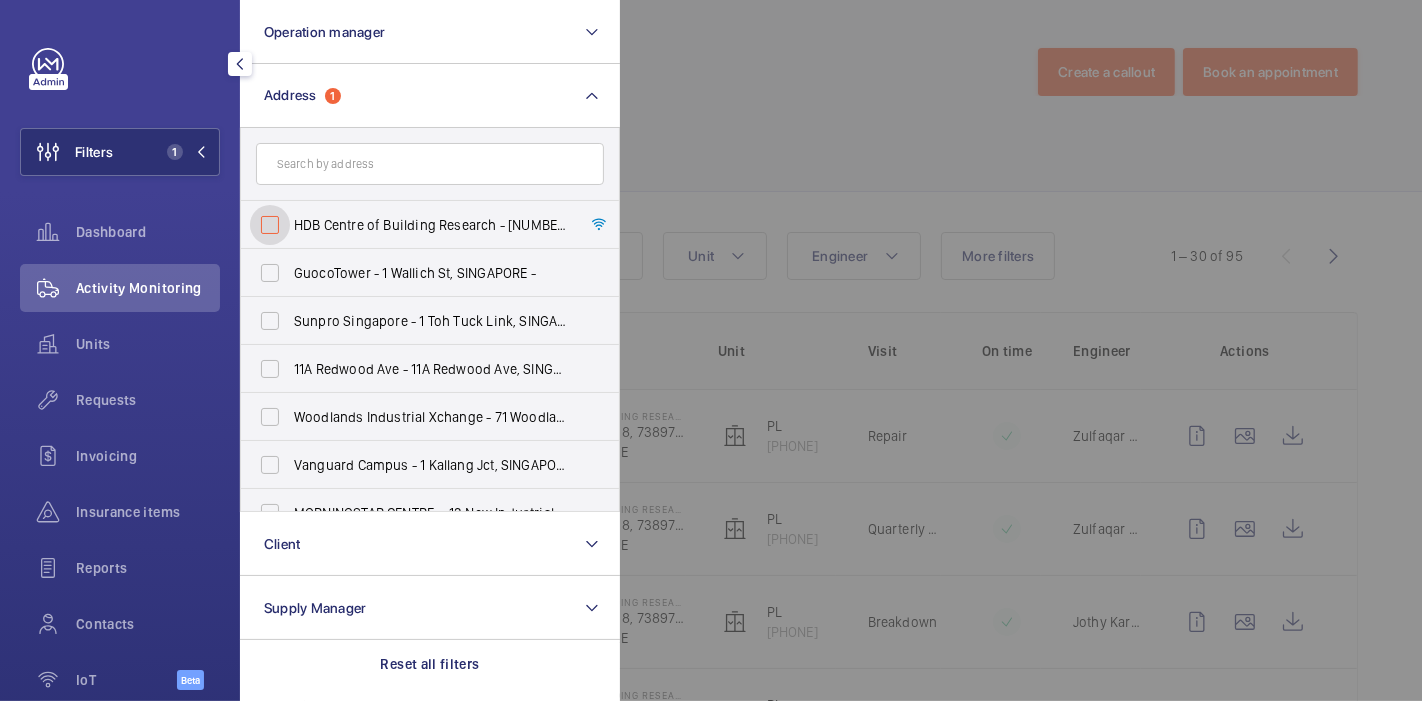 checkbox on "false" 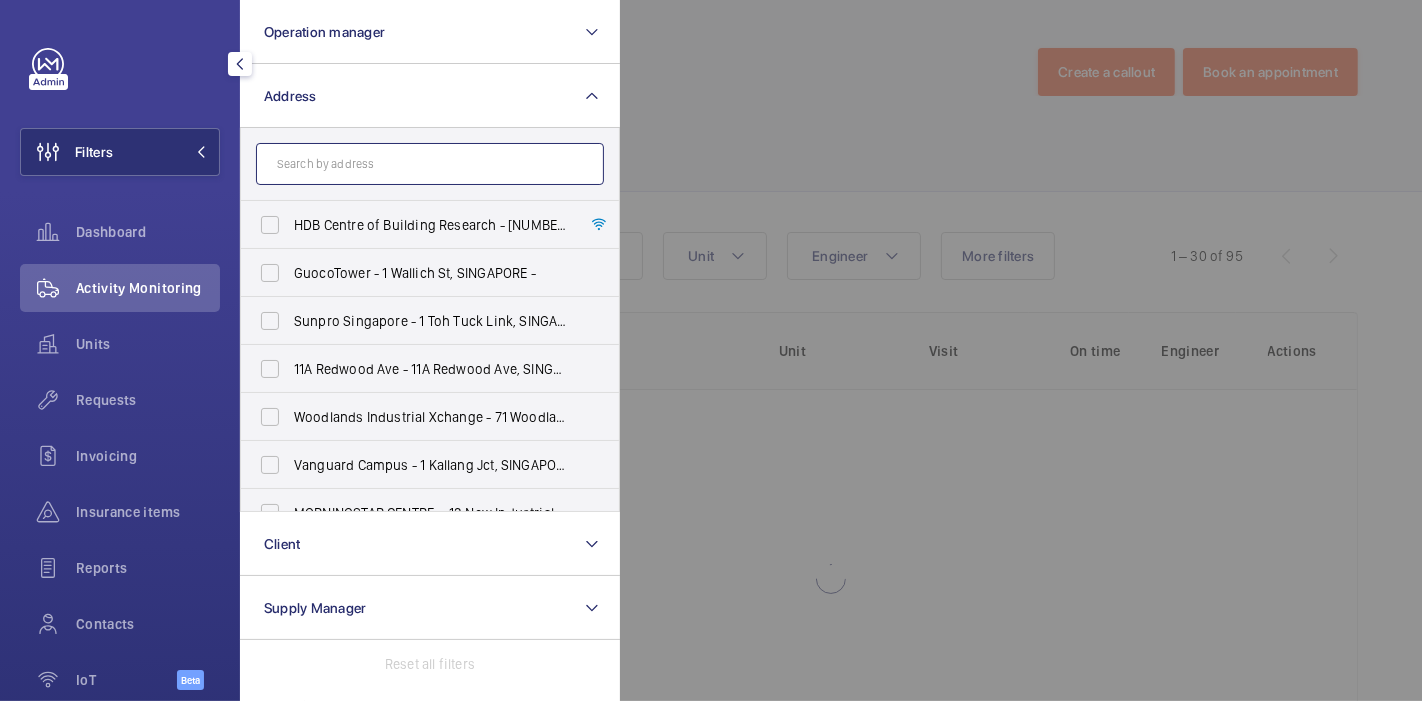 click 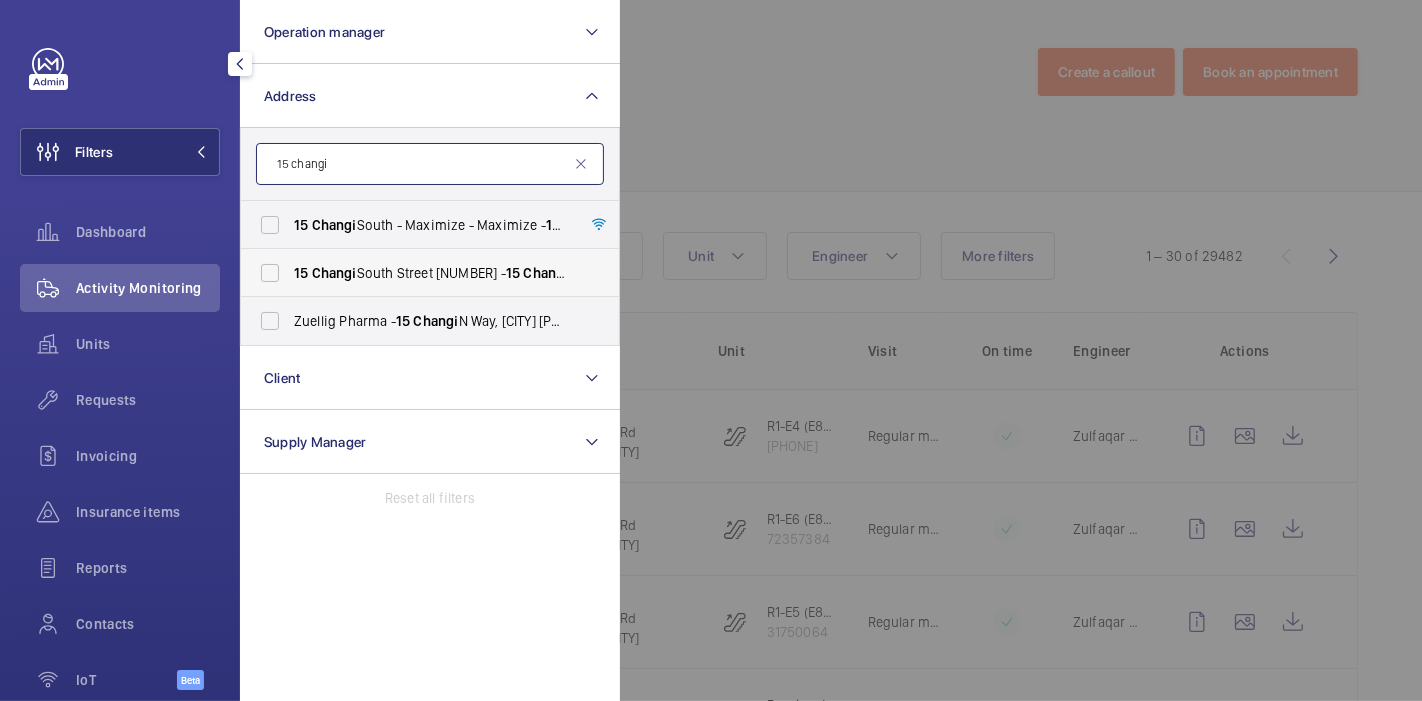 type on "15 changi" 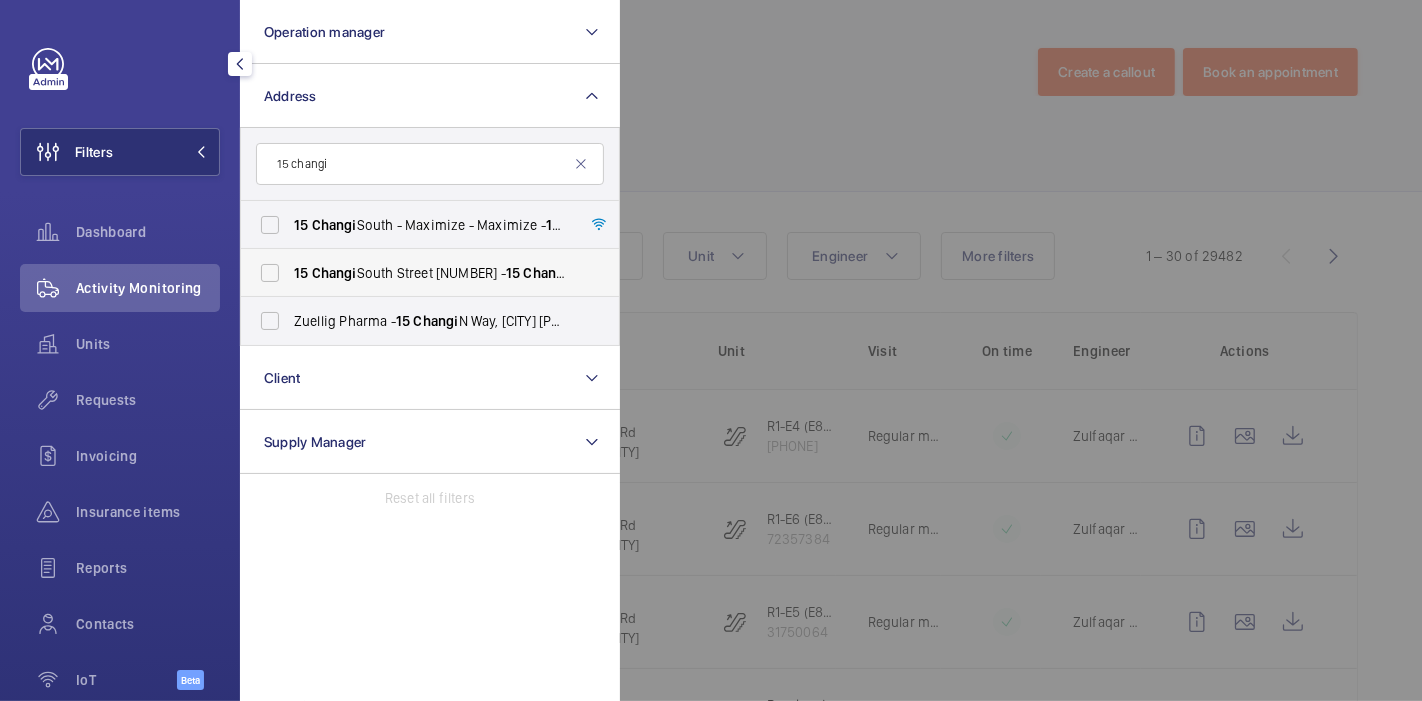 click on "[NUMBER]   Changi  South Street [NUMBER] -  [NUMBER]   Changi  South Street [NUMBER], [CITY] [POSTAL_CODE]" at bounding box center [431, 273] 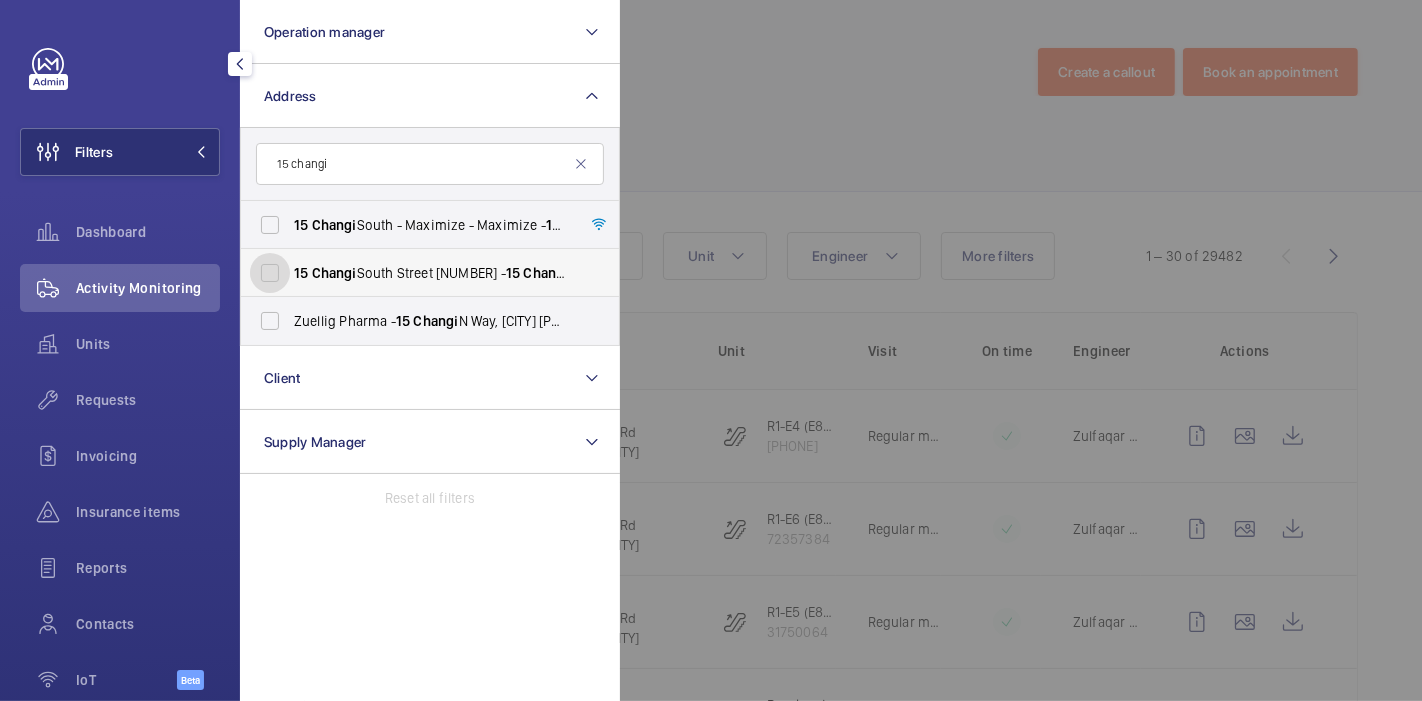 click on "[NUMBER]   Changi  South Street [NUMBER] -  [NUMBER]   Changi  South Street [NUMBER], [CITY] [POSTAL_CODE]" at bounding box center [270, 273] 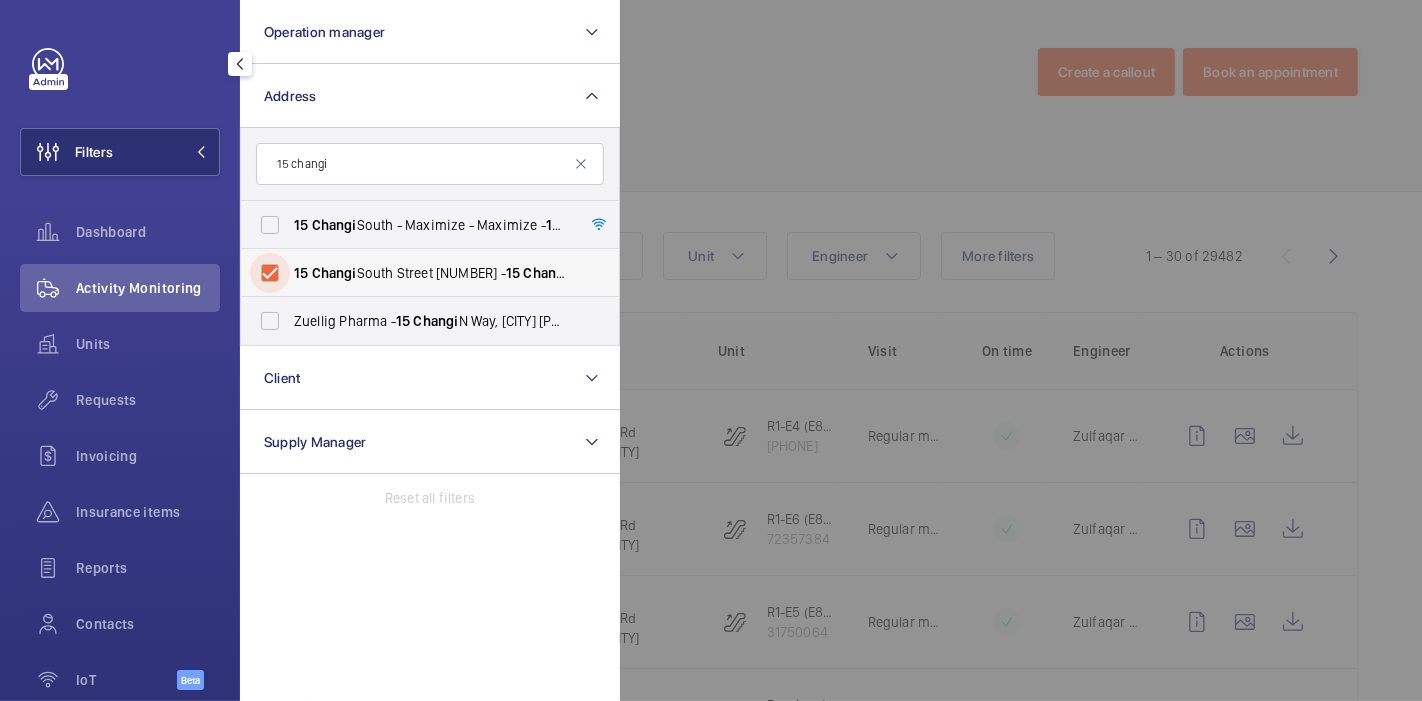 checkbox on "true" 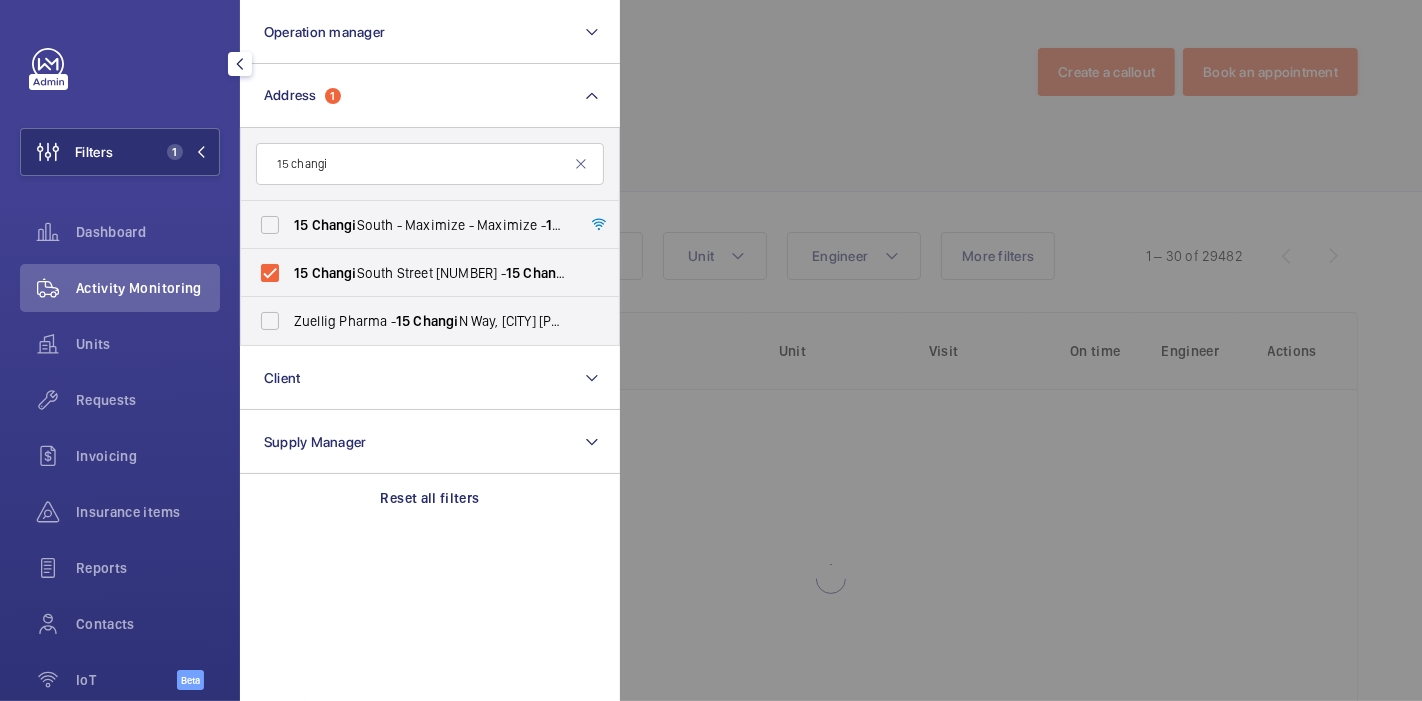 click 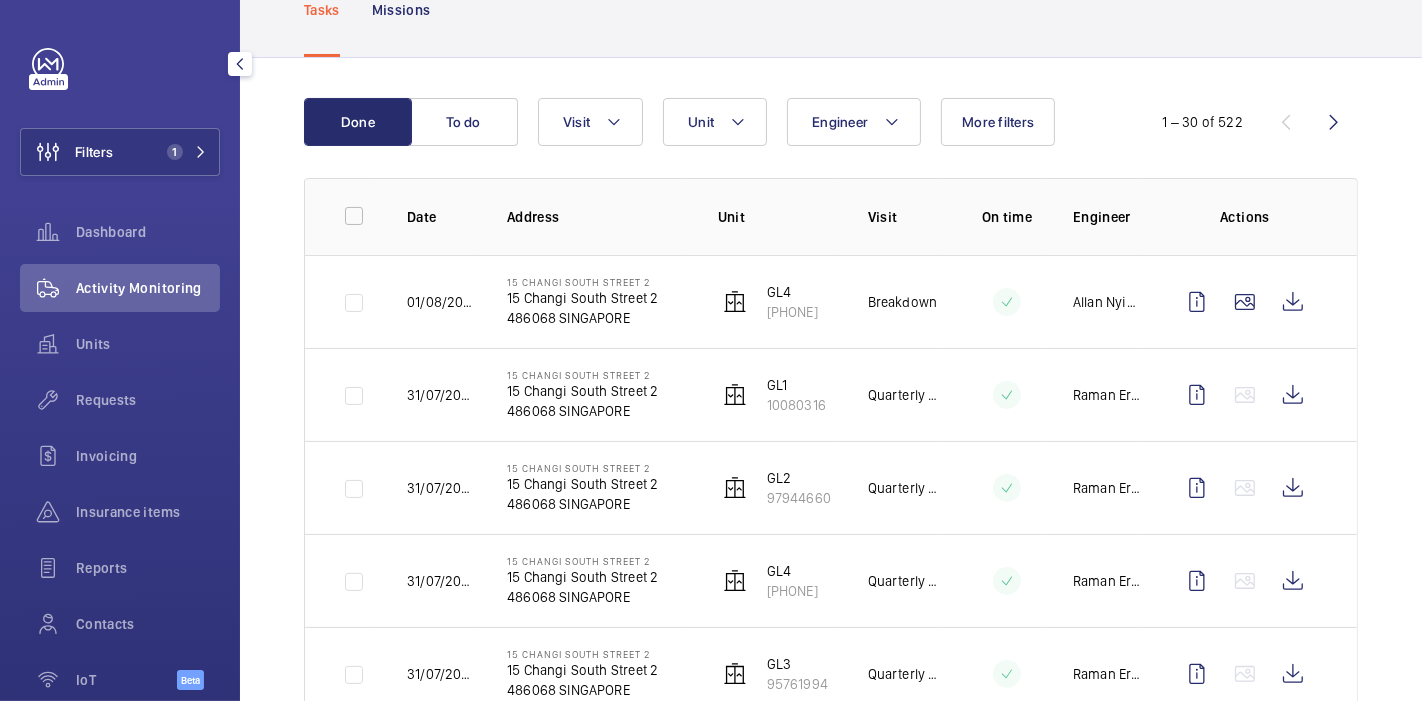 scroll, scrollTop: 221, scrollLeft: 0, axis: vertical 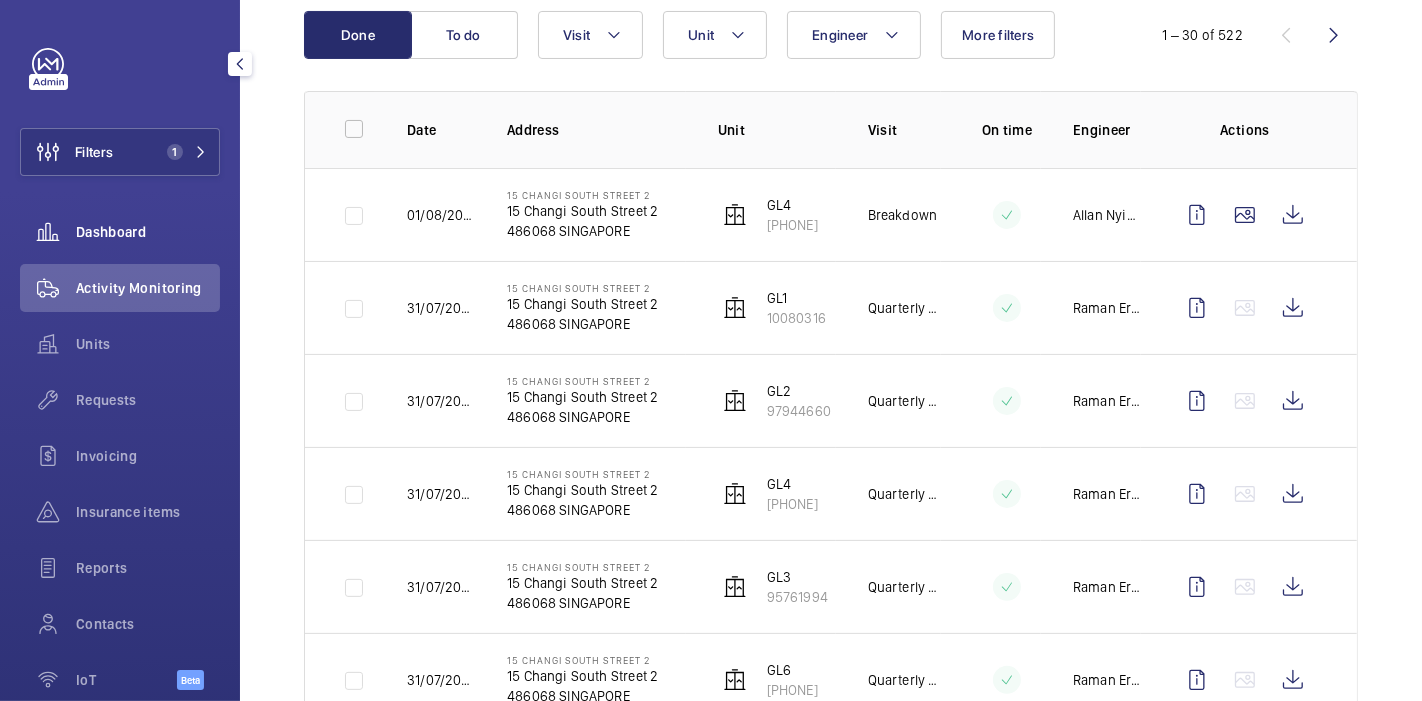 click on "Dashboard" 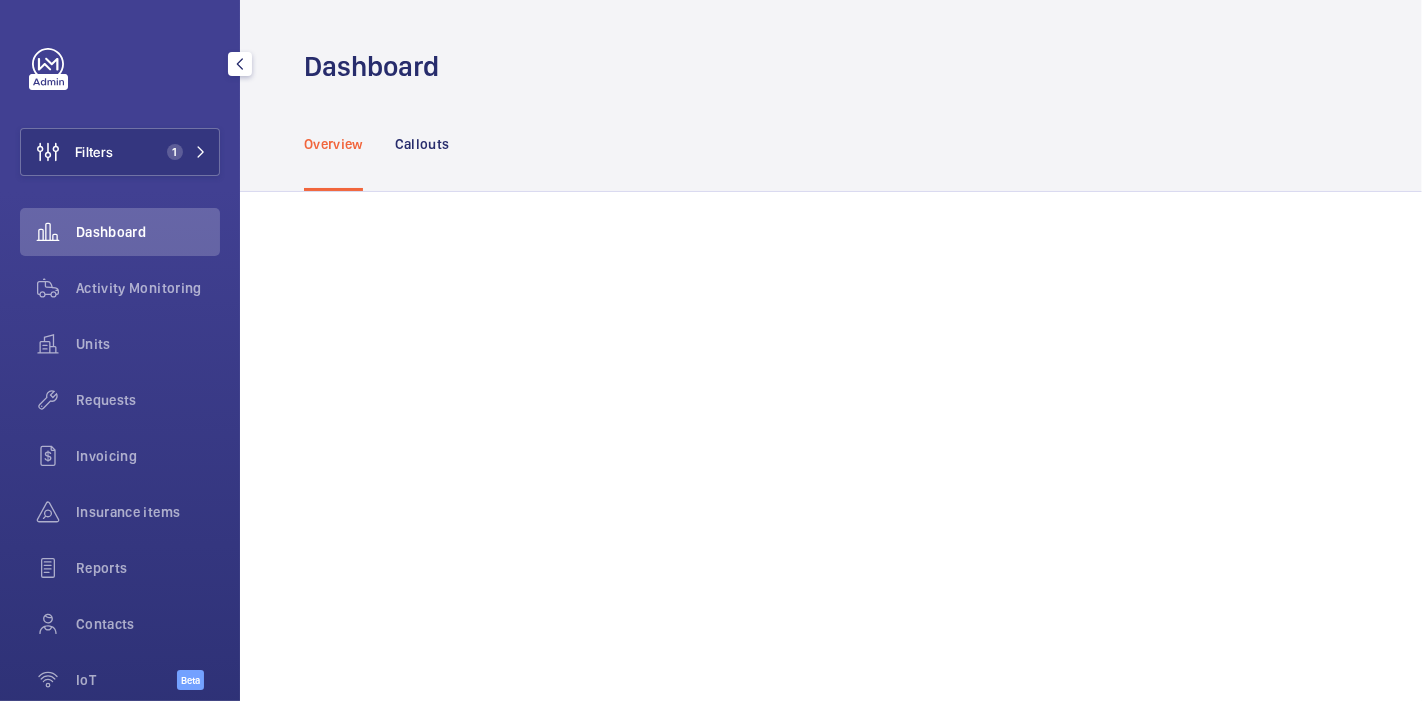 scroll, scrollTop: 0, scrollLeft: 0, axis: both 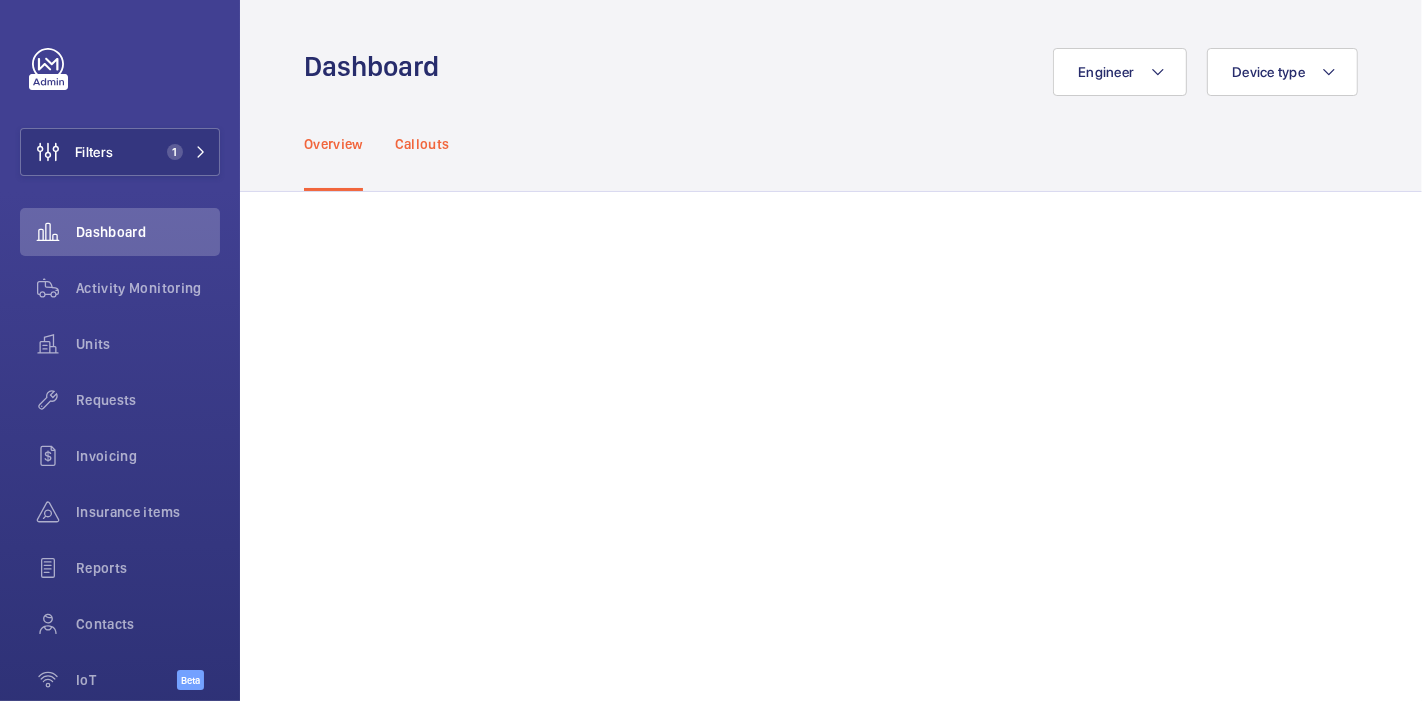 click on "Callouts" 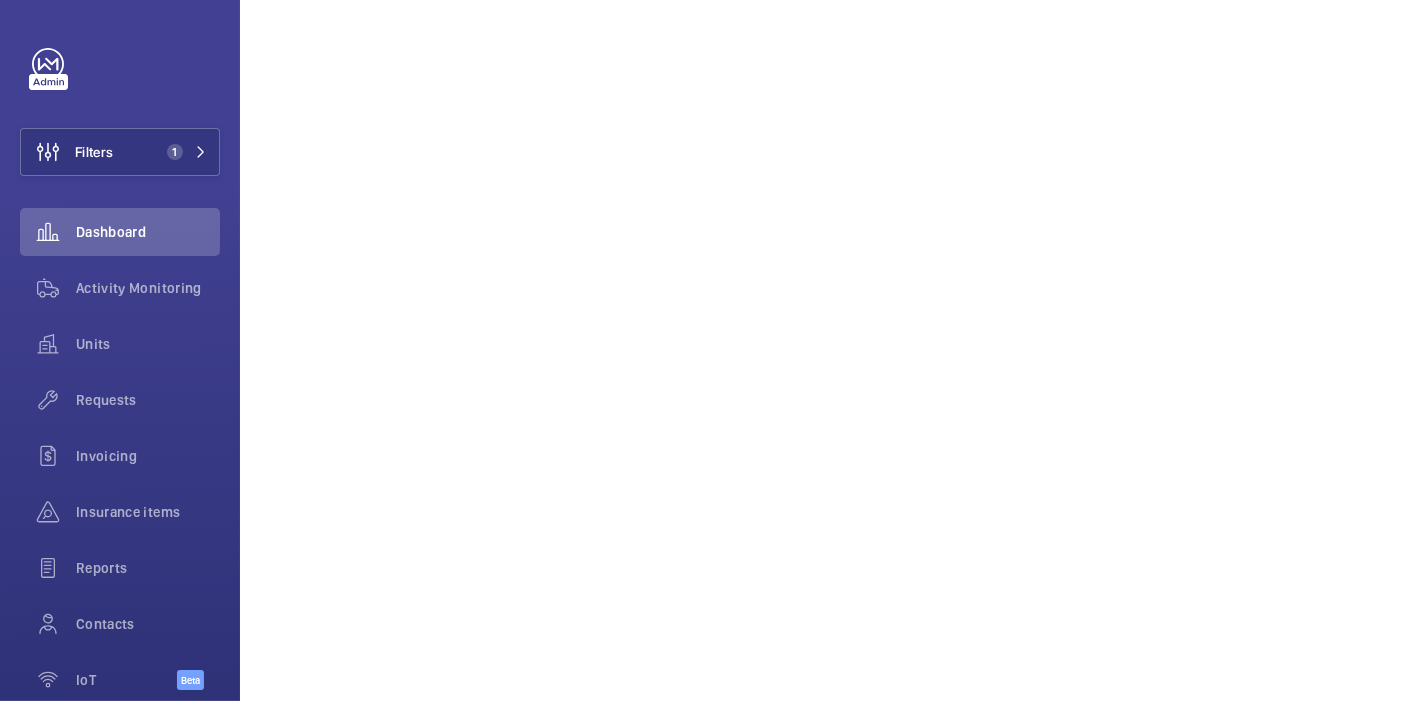 scroll, scrollTop: 1293, scrollLeft: 0, axis: vertical 